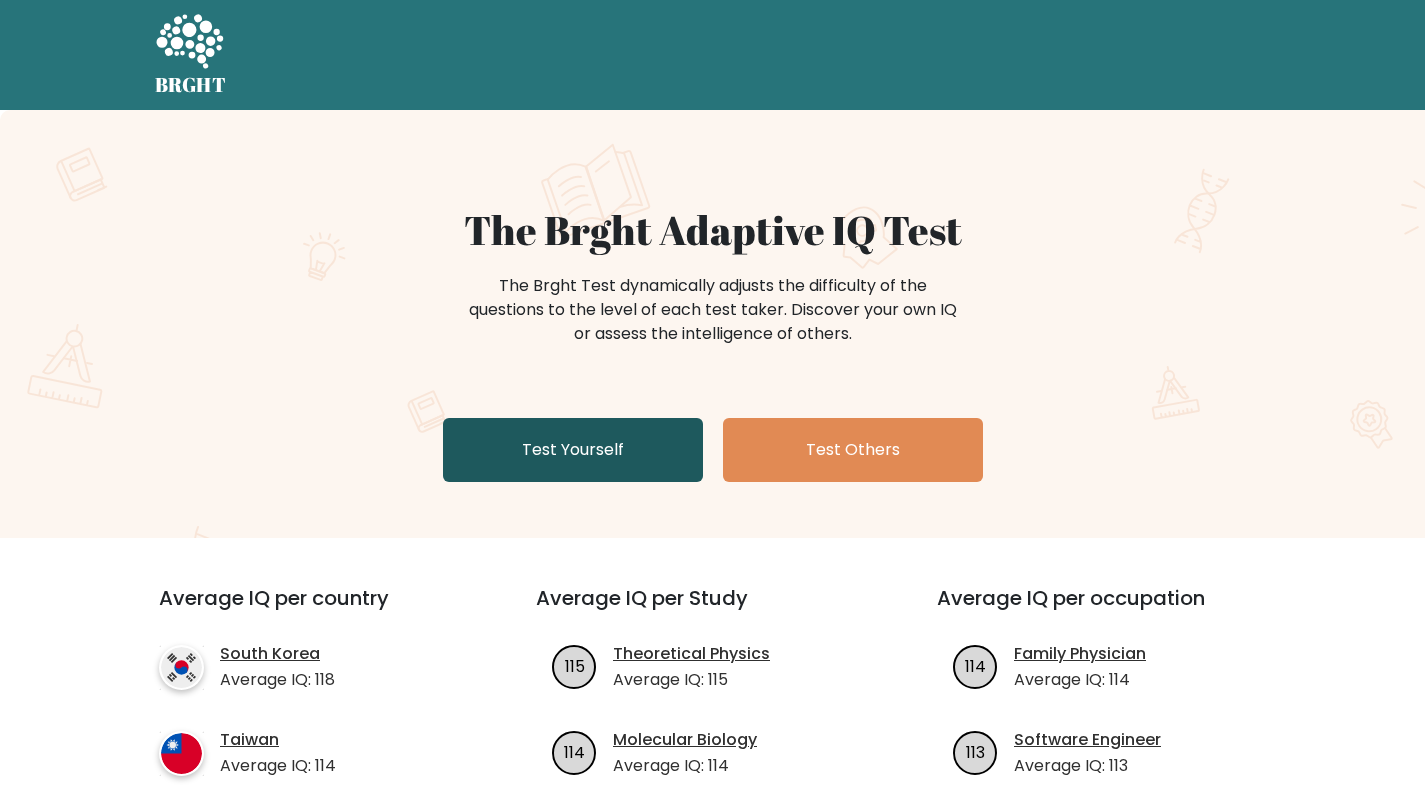 scroll, scrollTop: 0, scrollLeft: 0, axis: both 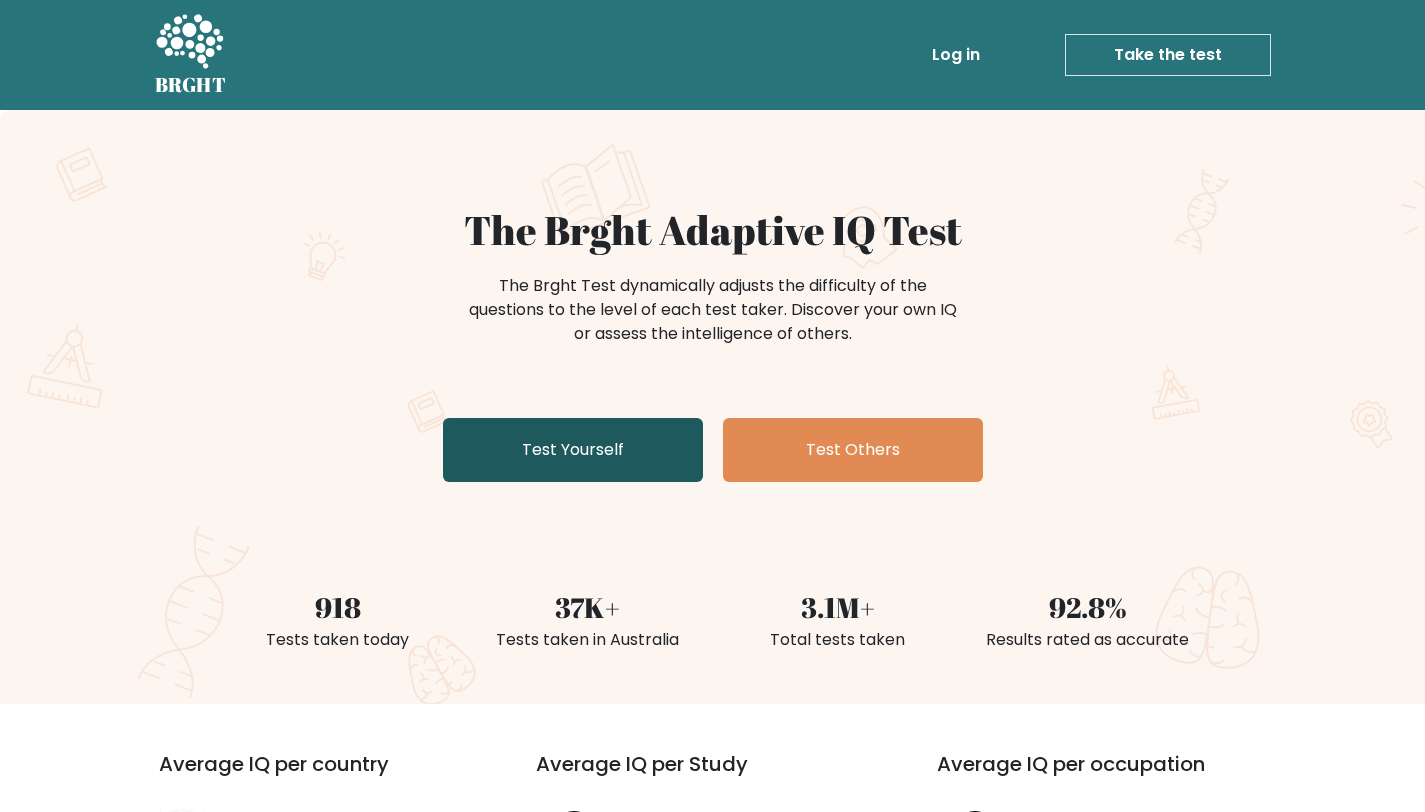 click on "Test Yourself" at bounding box center [573, 450] 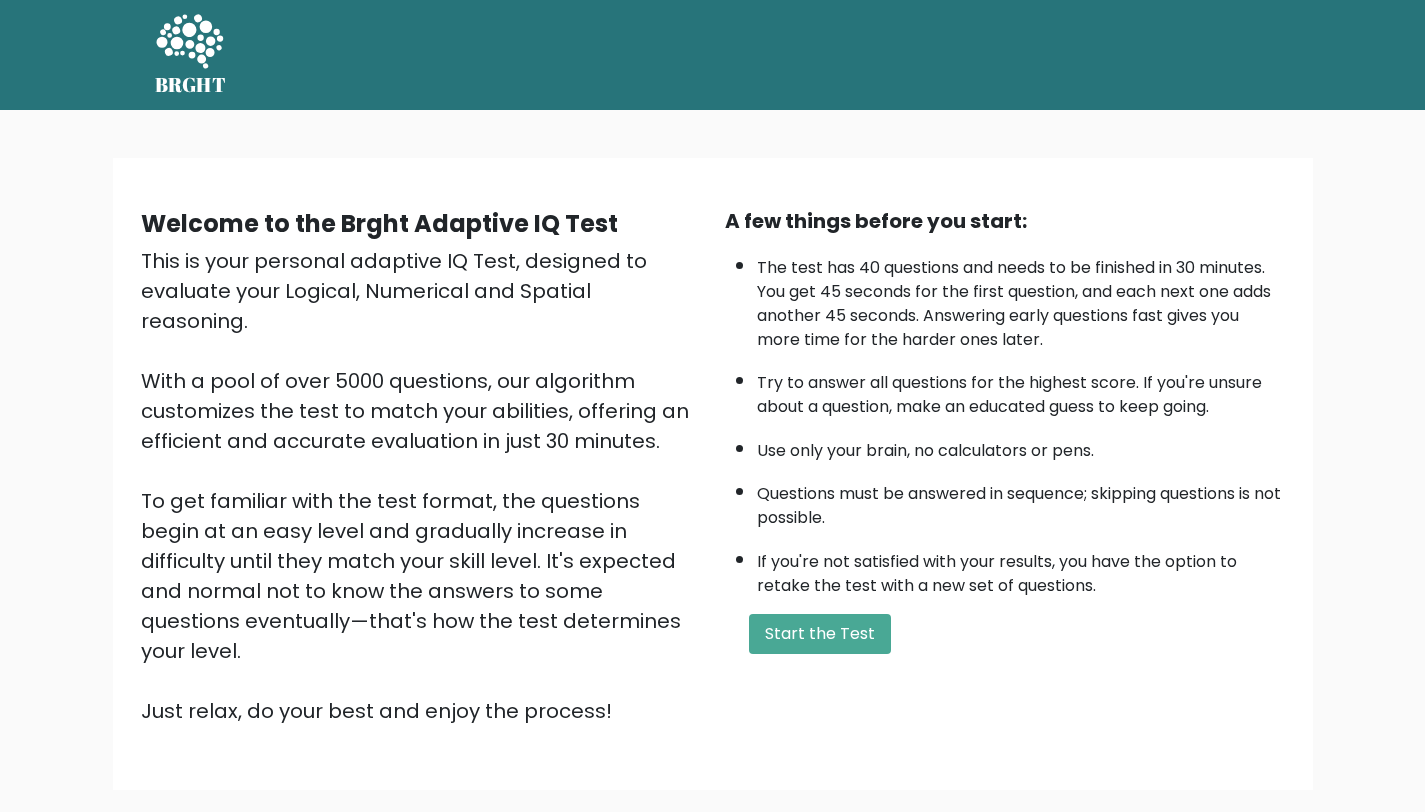 scroll, scrollTop: 0, scrollLeft: 0, axis: both 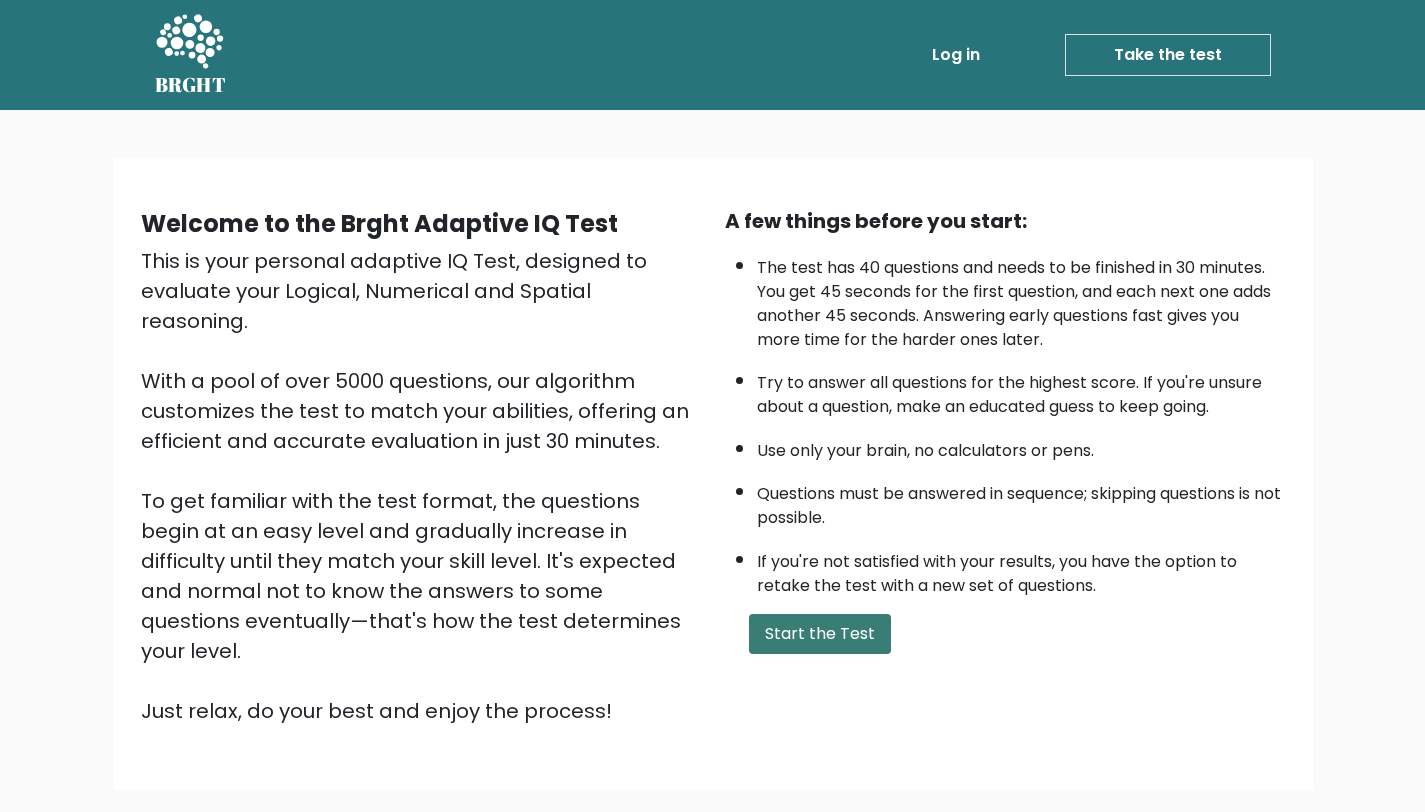 click on "Start the Test" at bounding box center (820, 634) 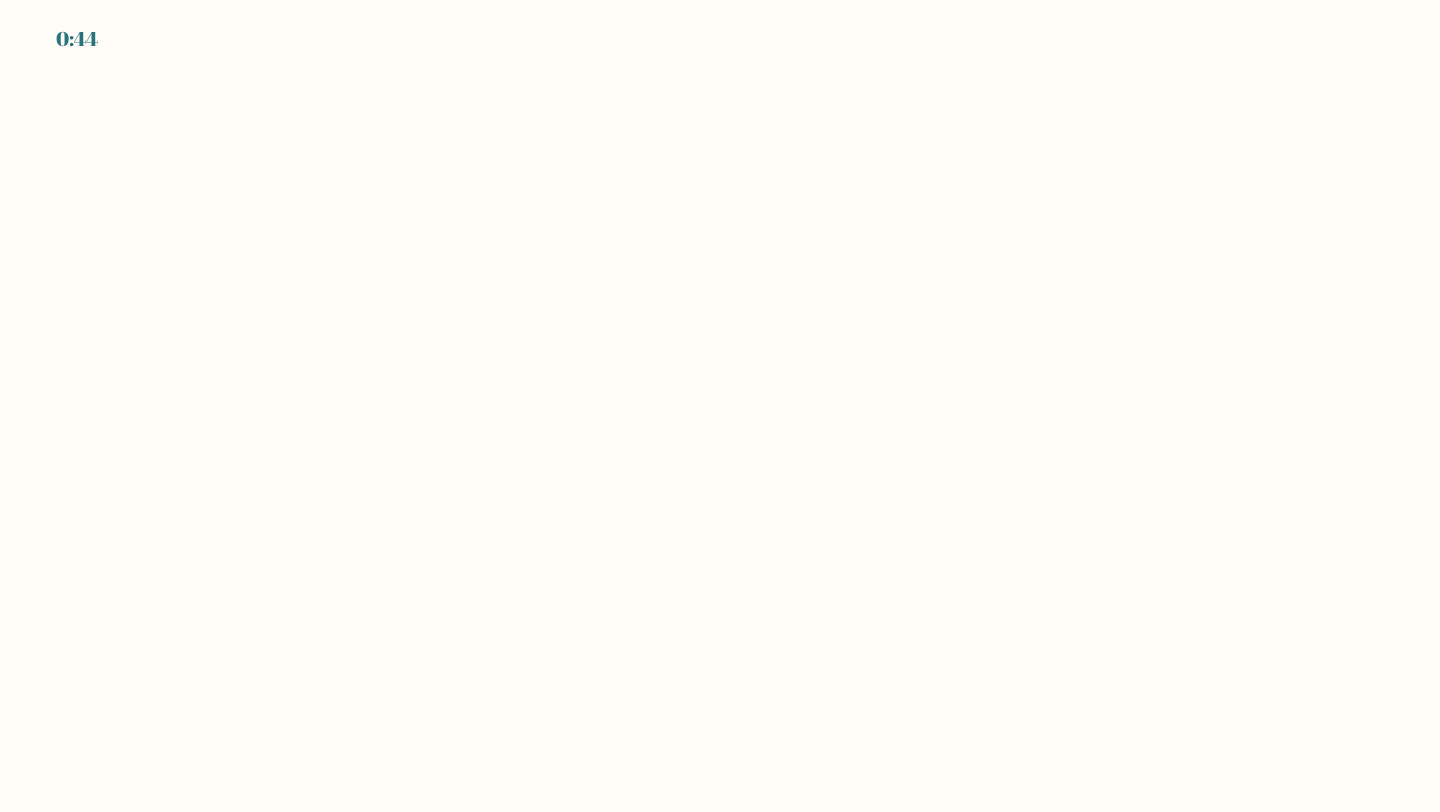 scroll, scrollTop: 0, scrollLeft: 0, axis: both 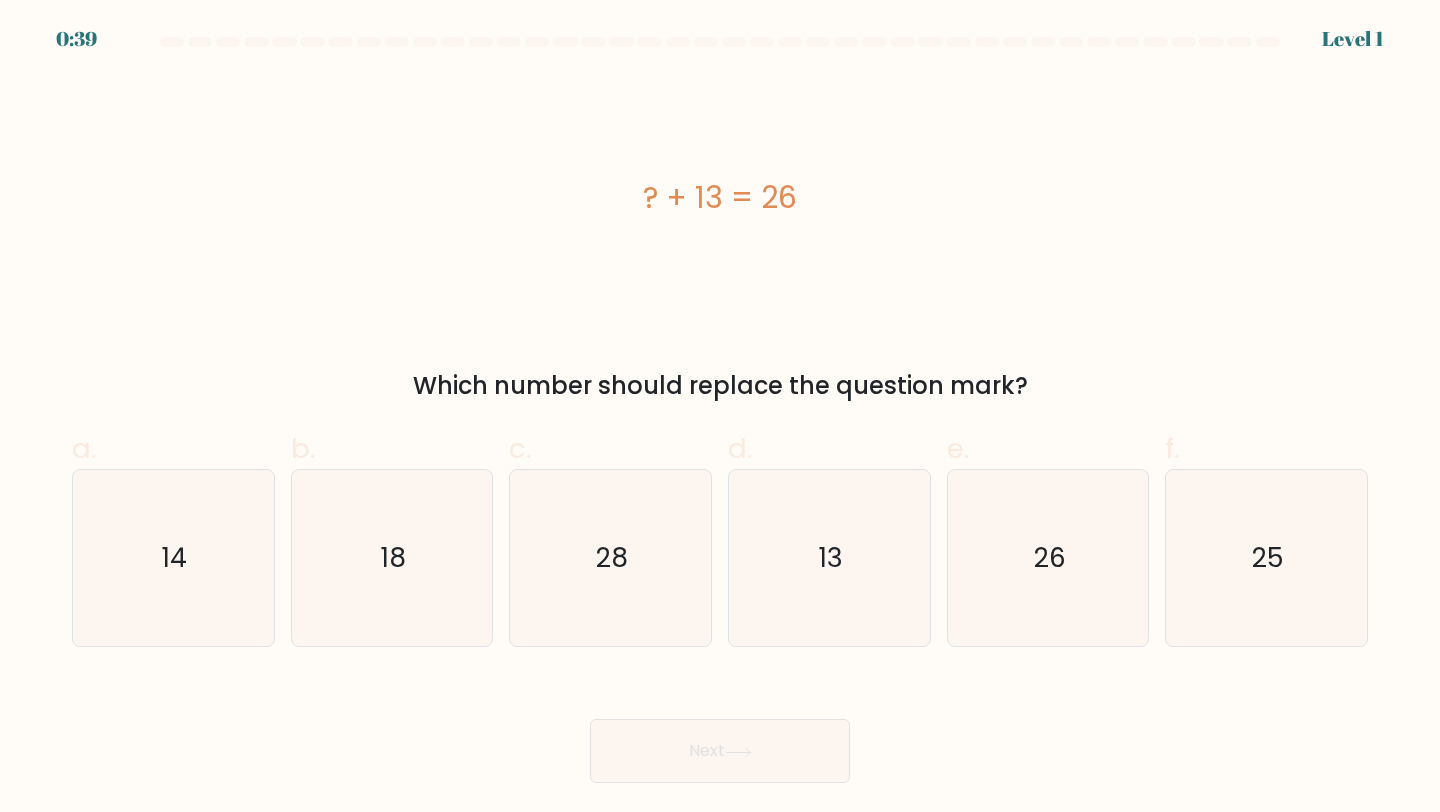 click on "Next" at bounding box center [720, 727] 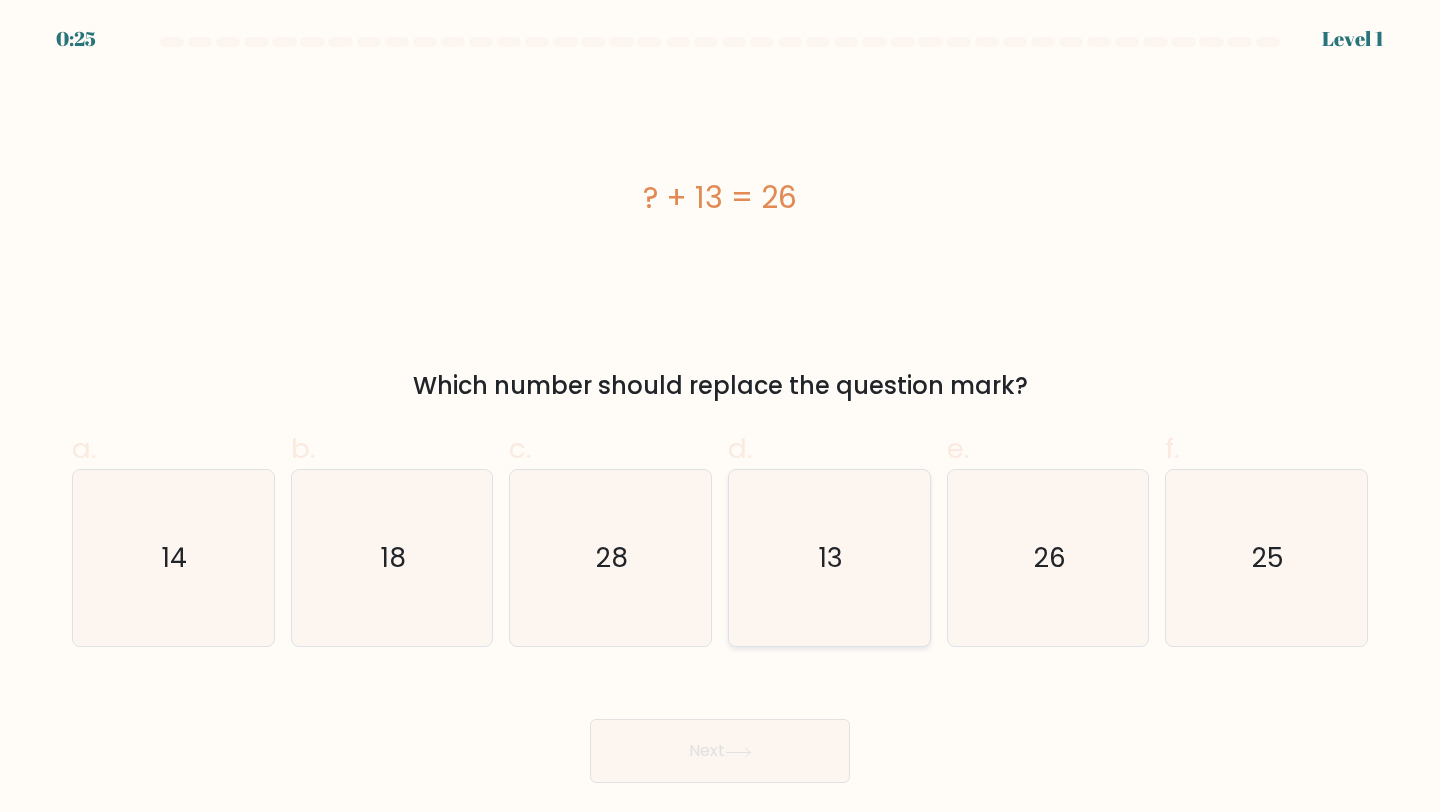 click on "13" 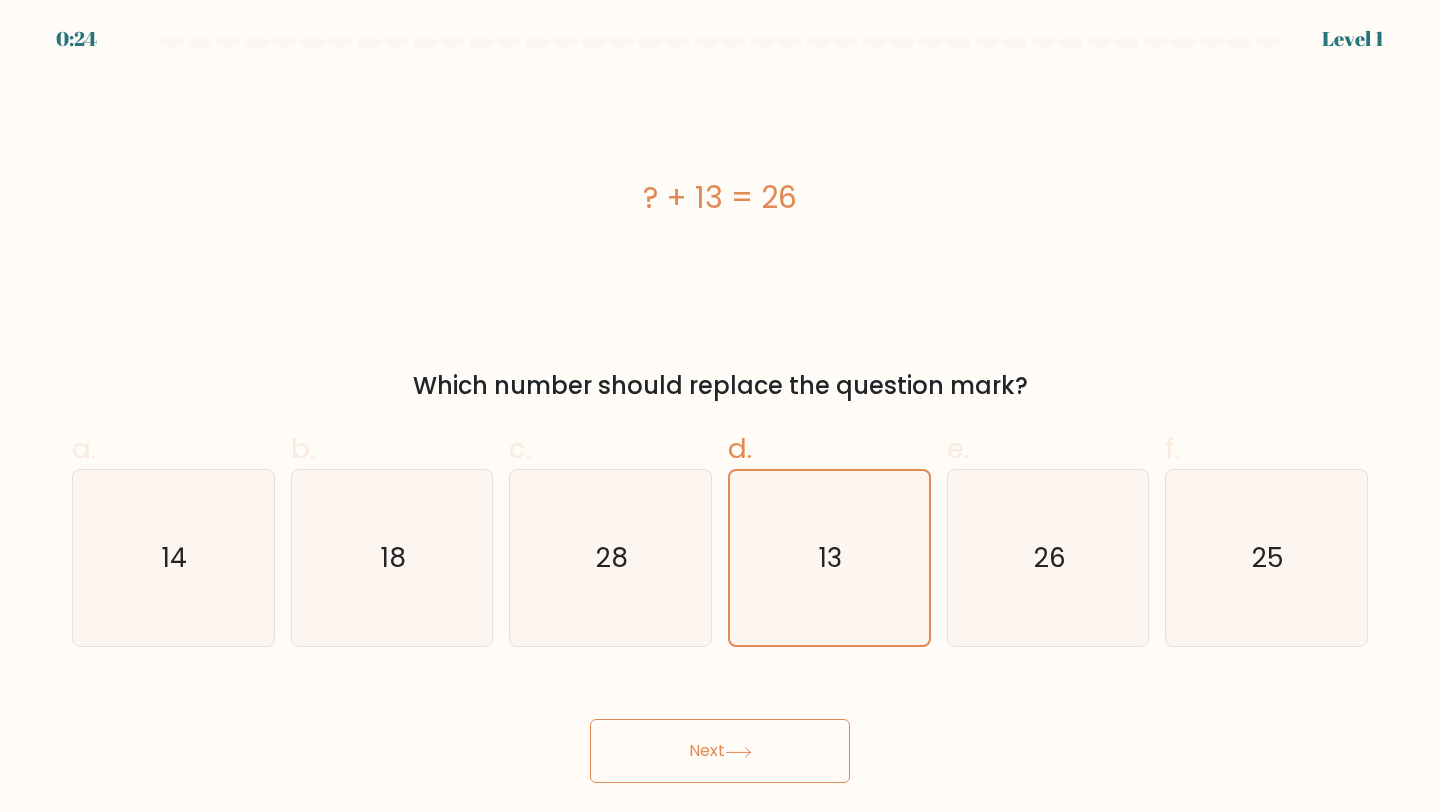 click on "Next" at bounding box center (720, 751) 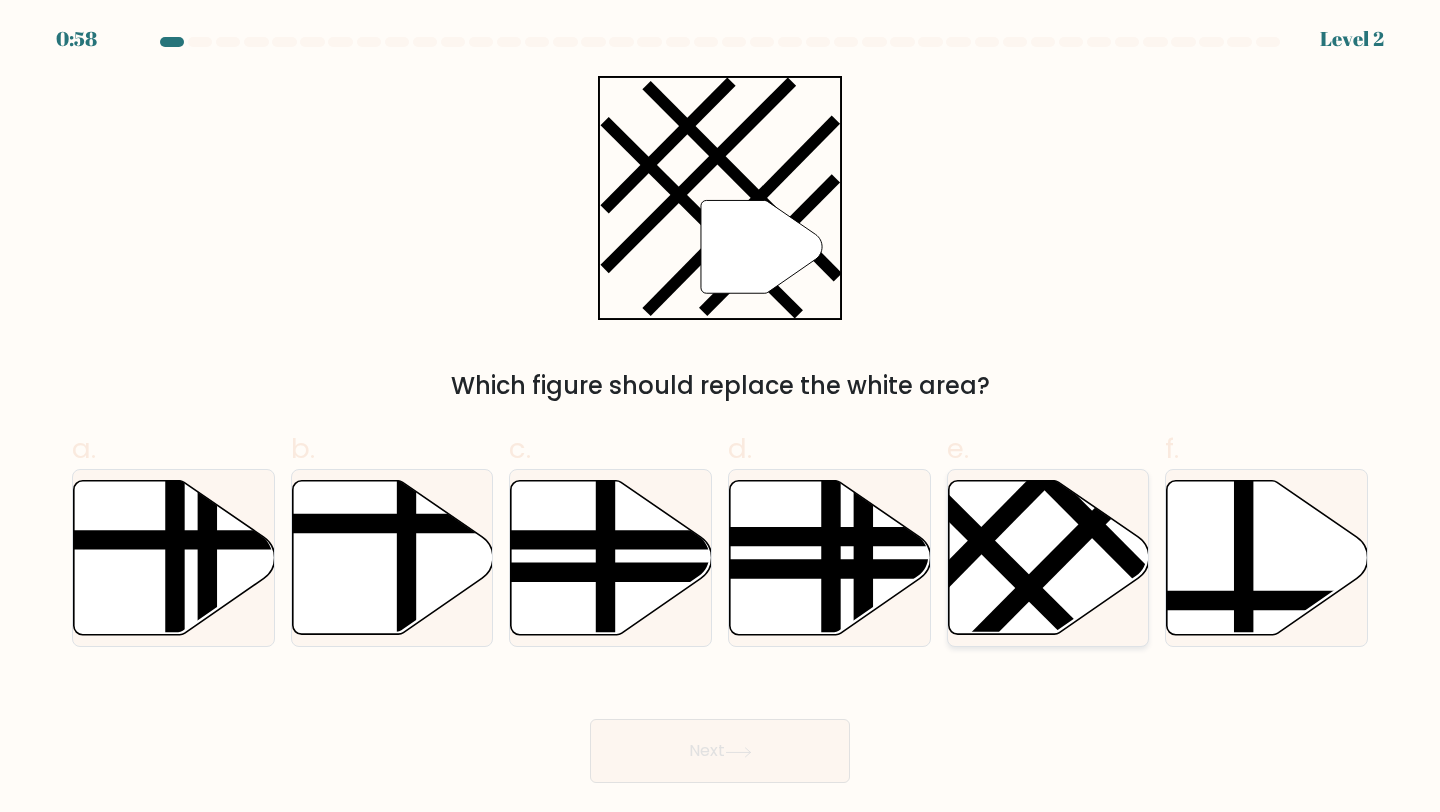 click 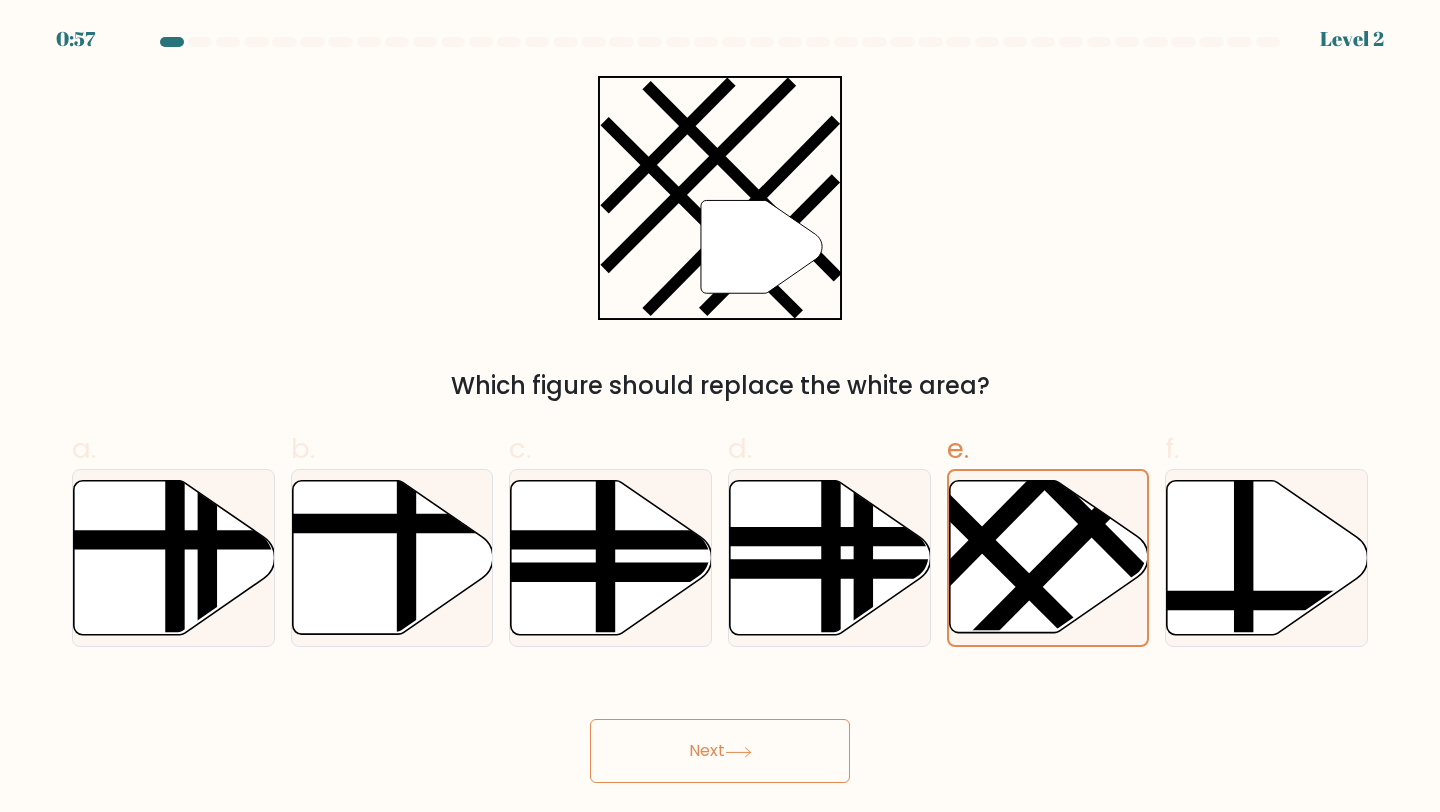 click on "Next" at bounding box center (720, 751) 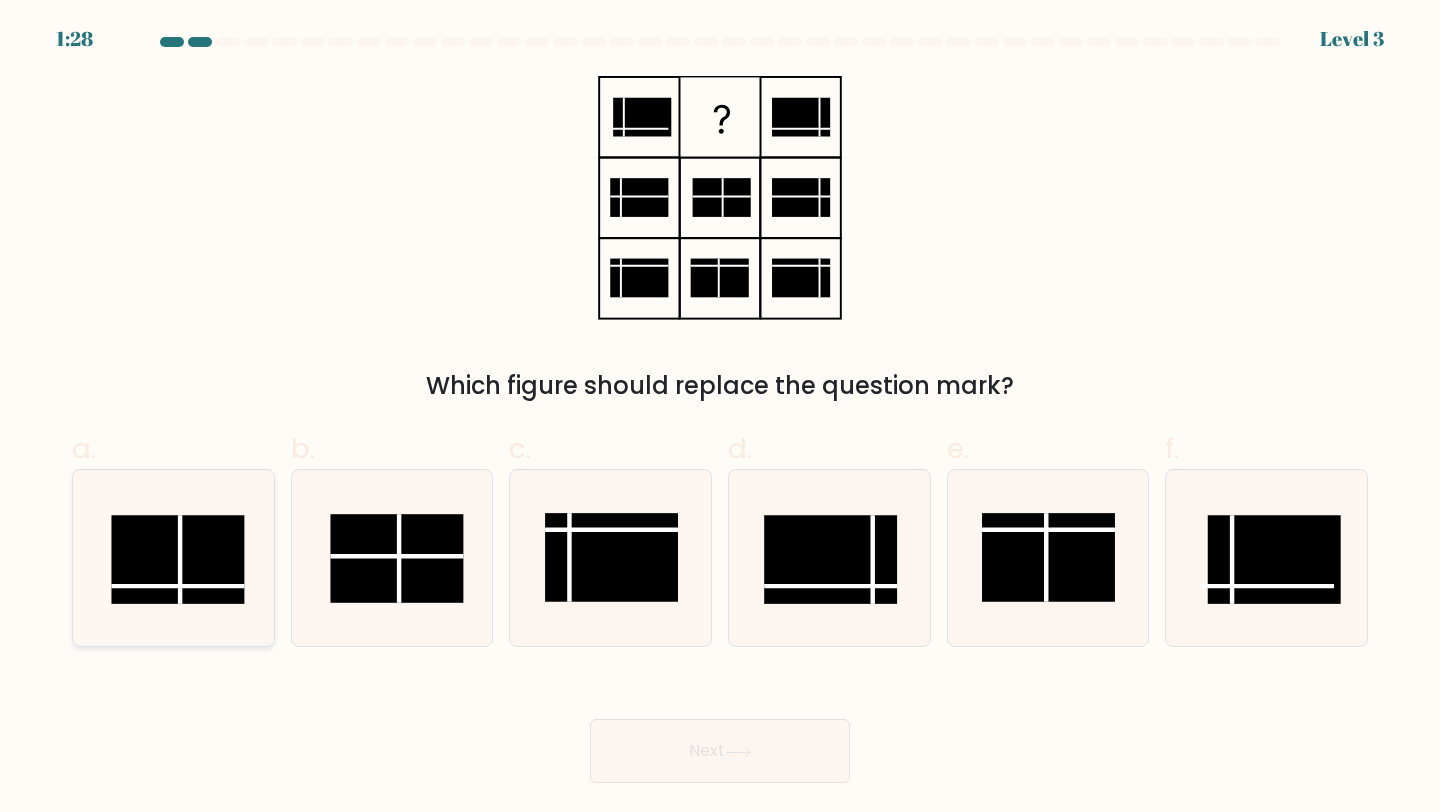 click 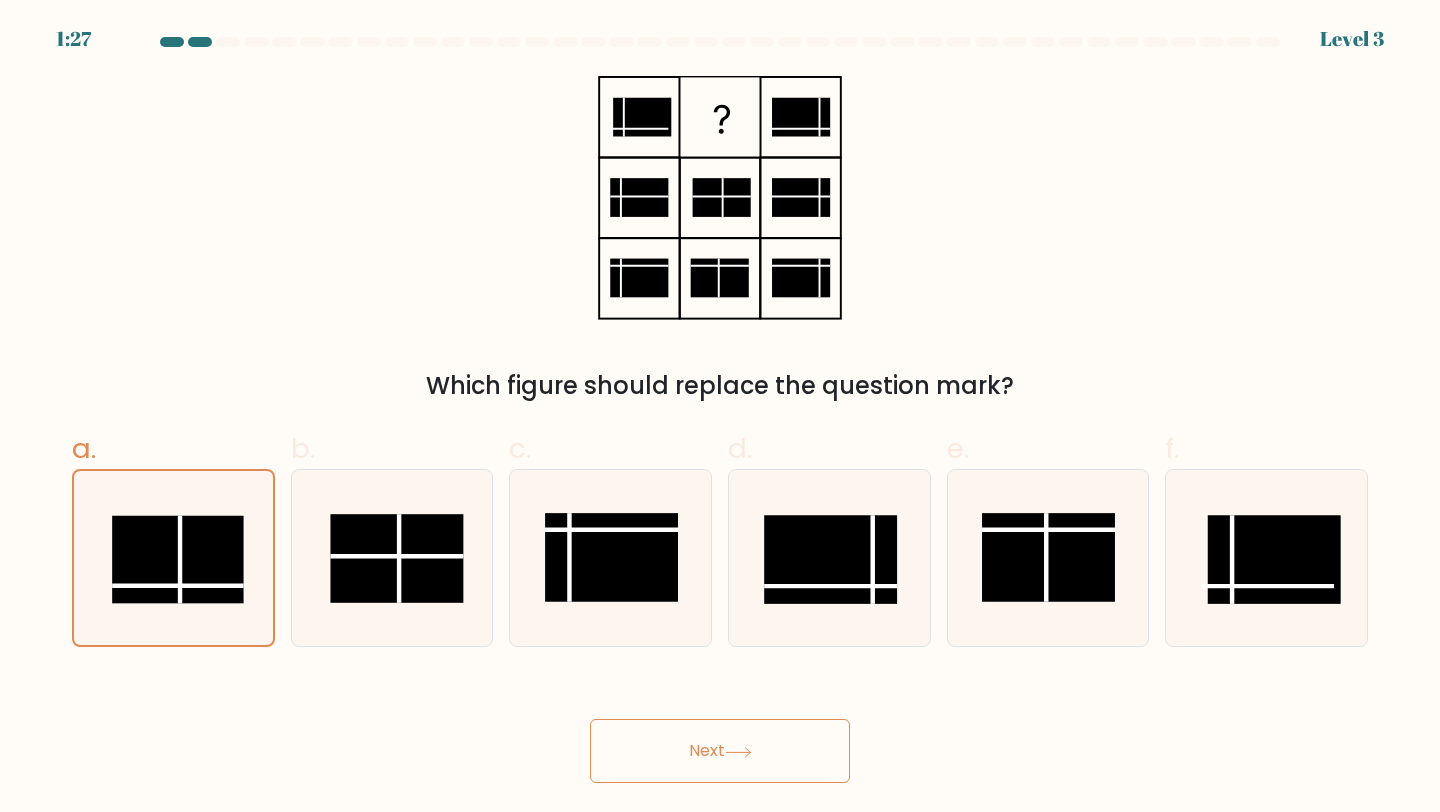 click on "1:27
Level 3" at bounding box center [720, 406] 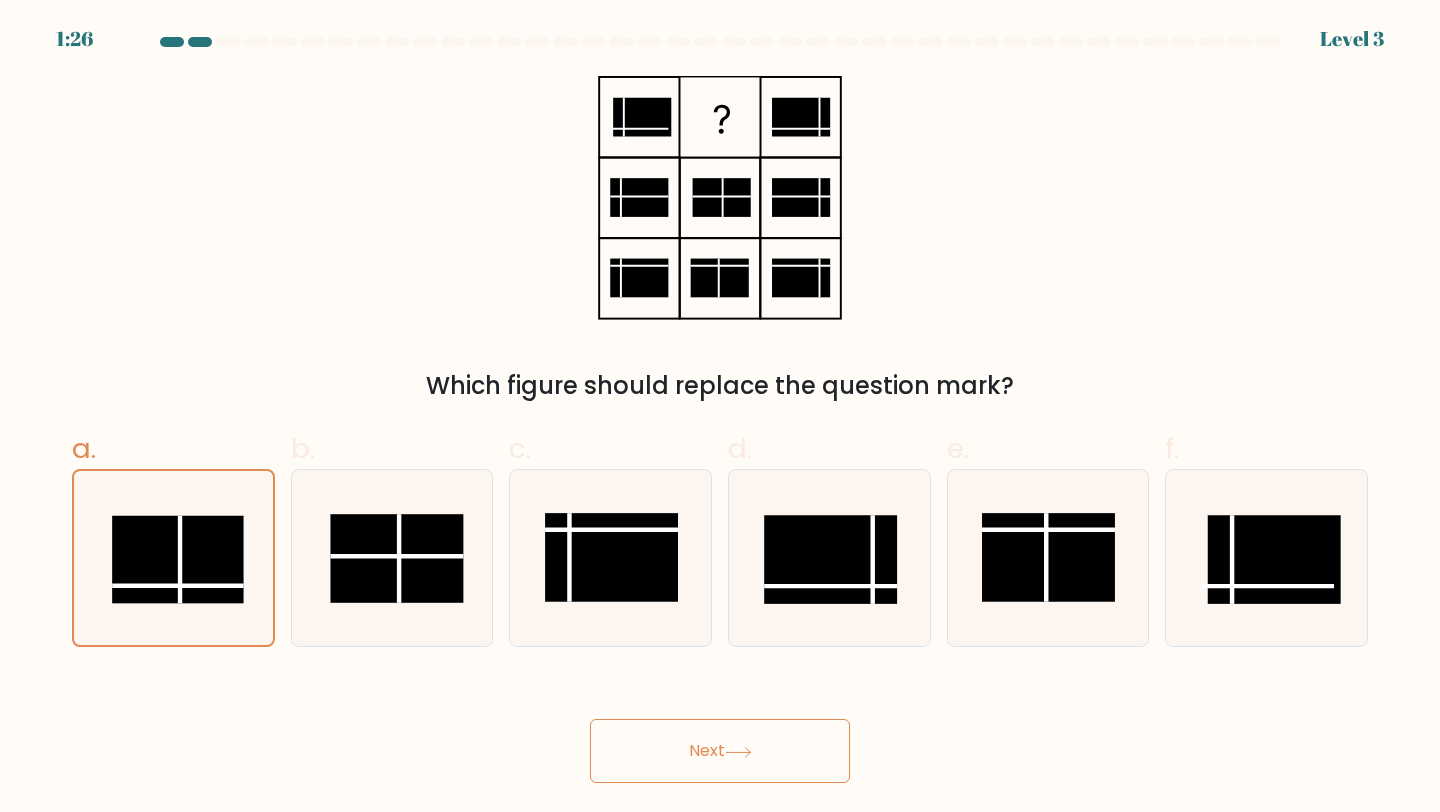 click on "Next" at bounding box center [720, 751] 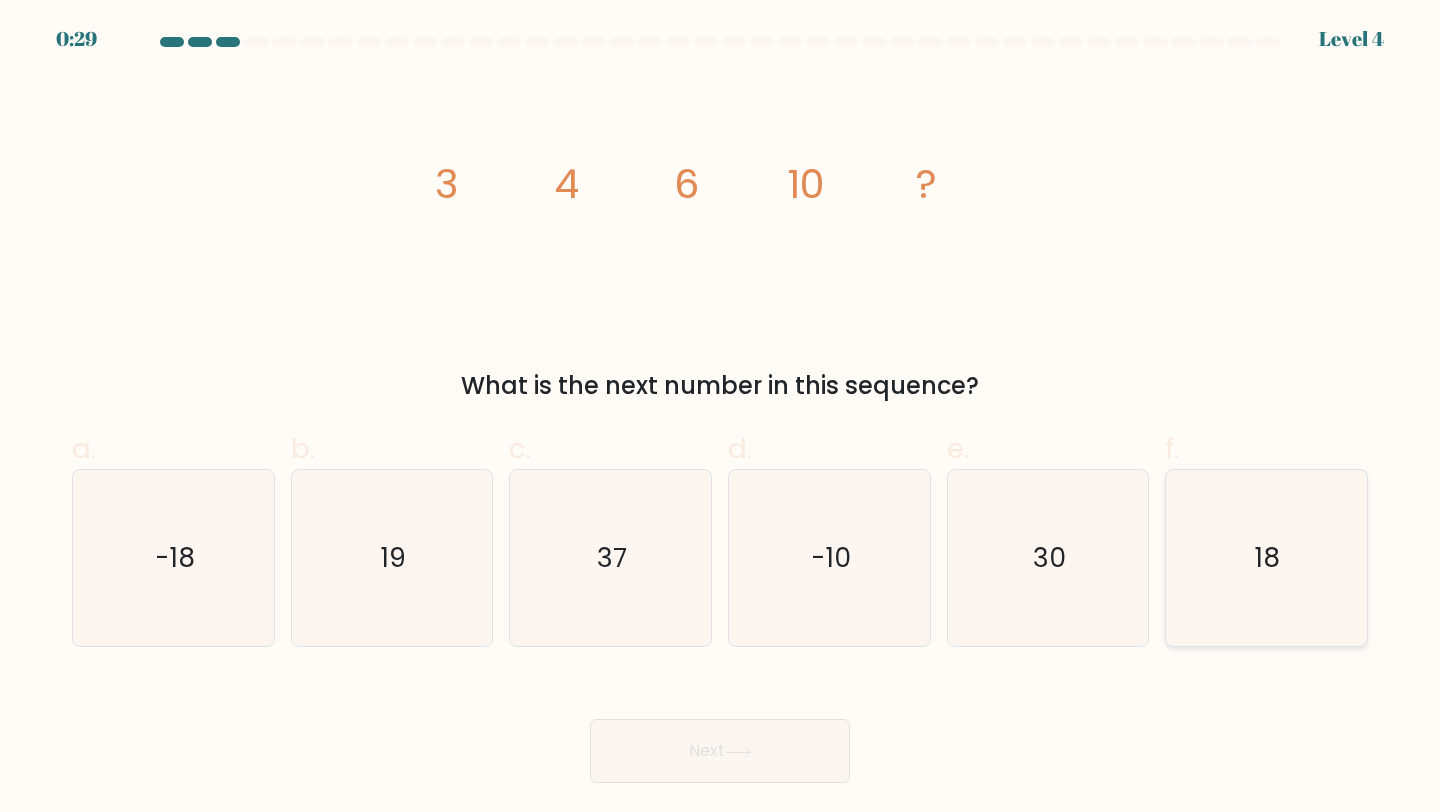 click on "18" 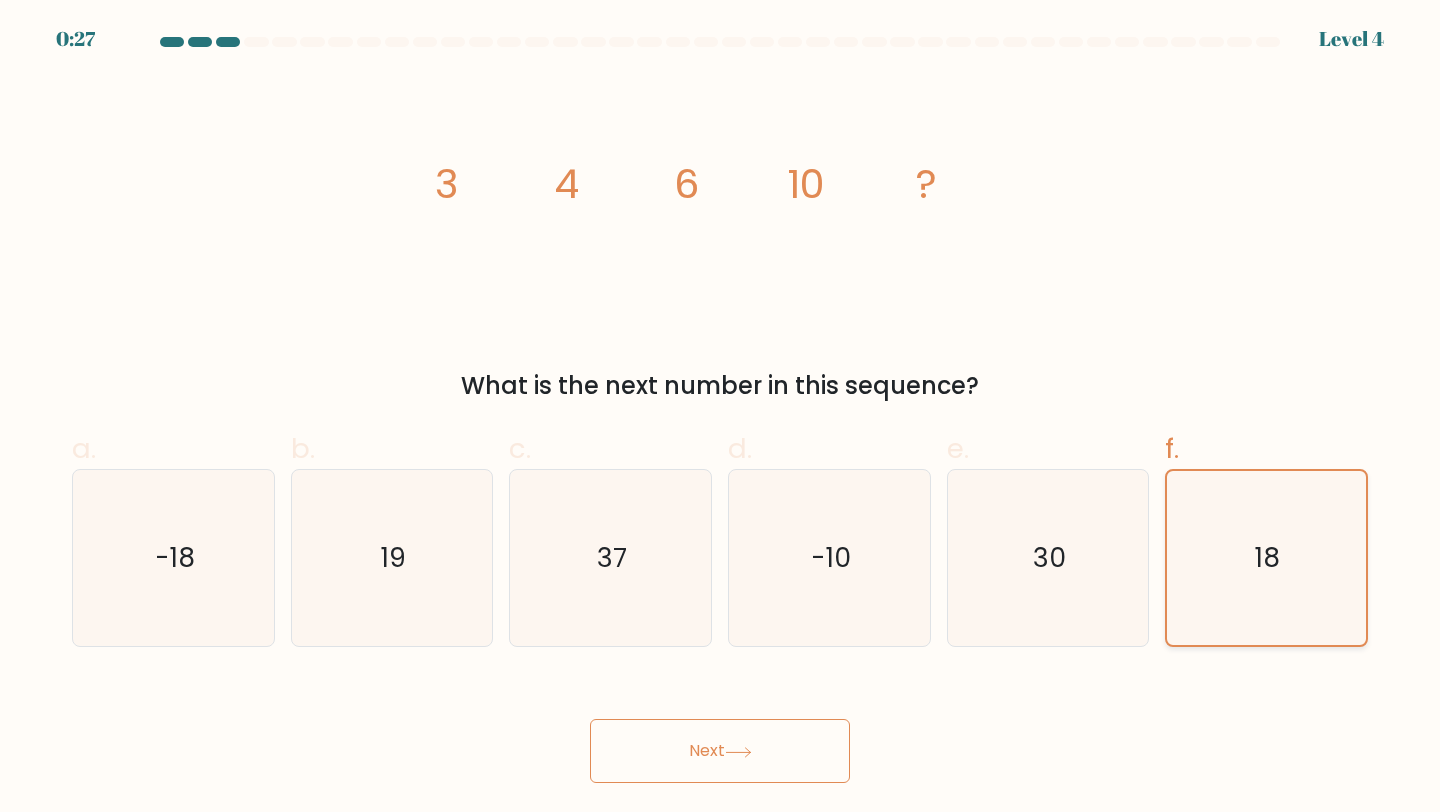 click on "18" 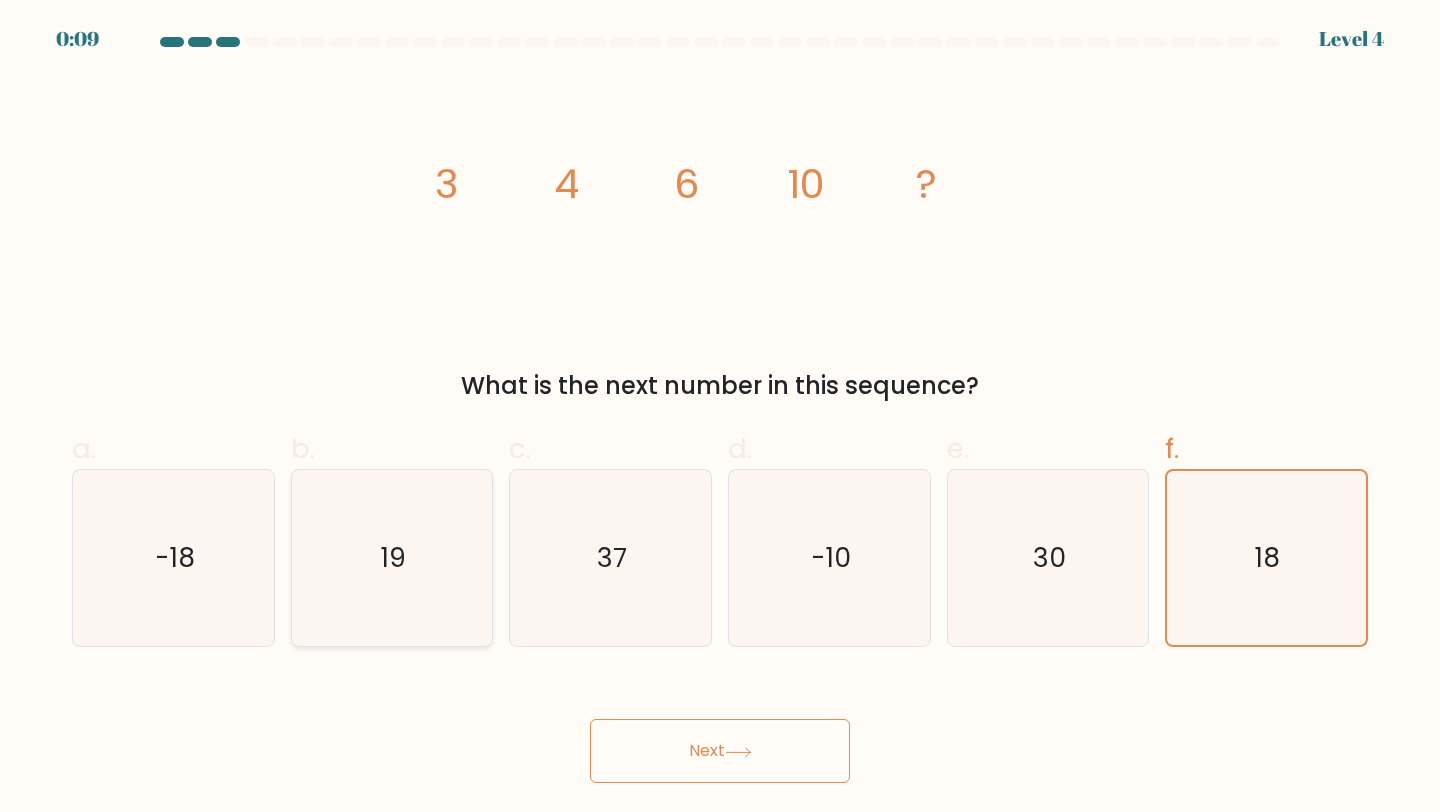 click on "19" 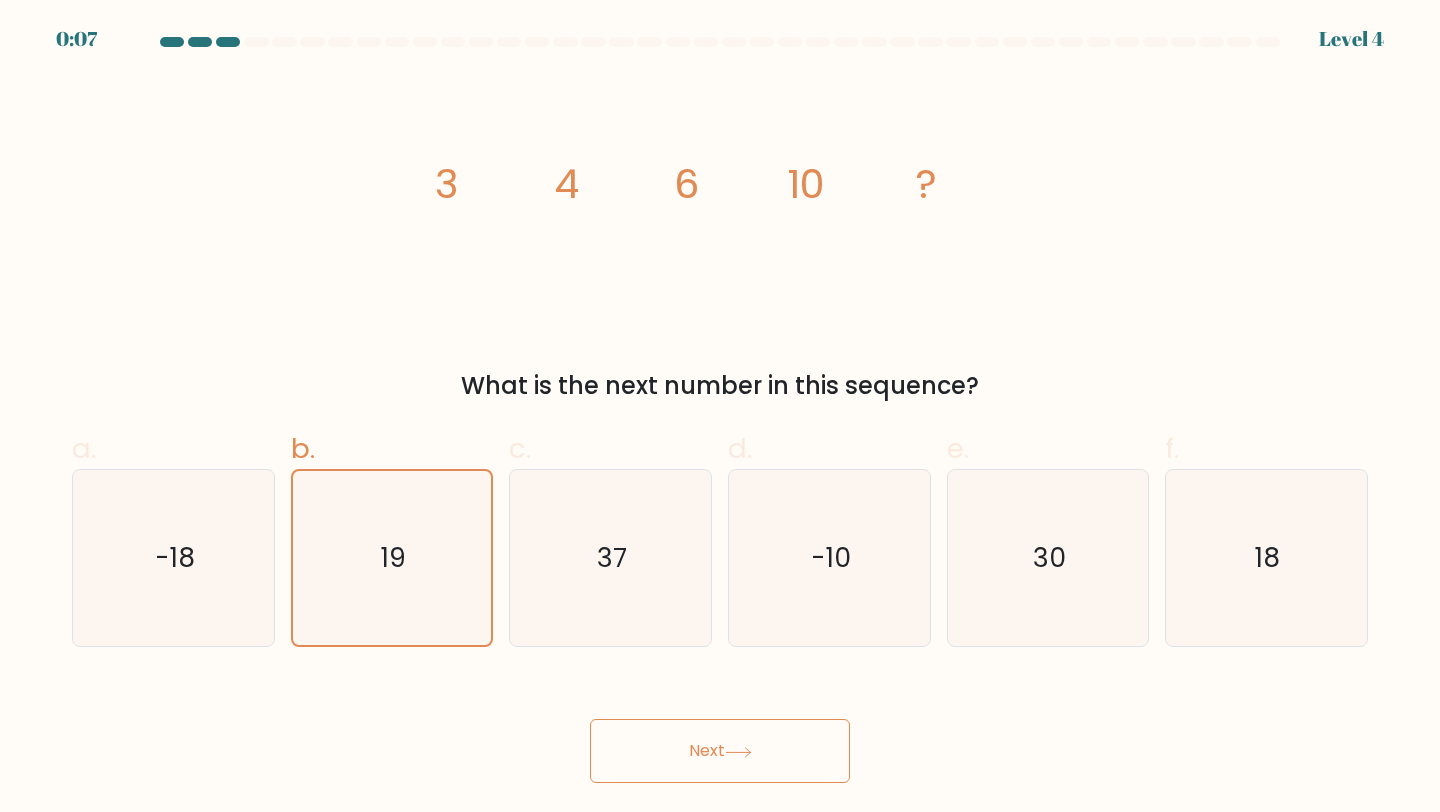 click on "Next" at bounding box center [720, 751] 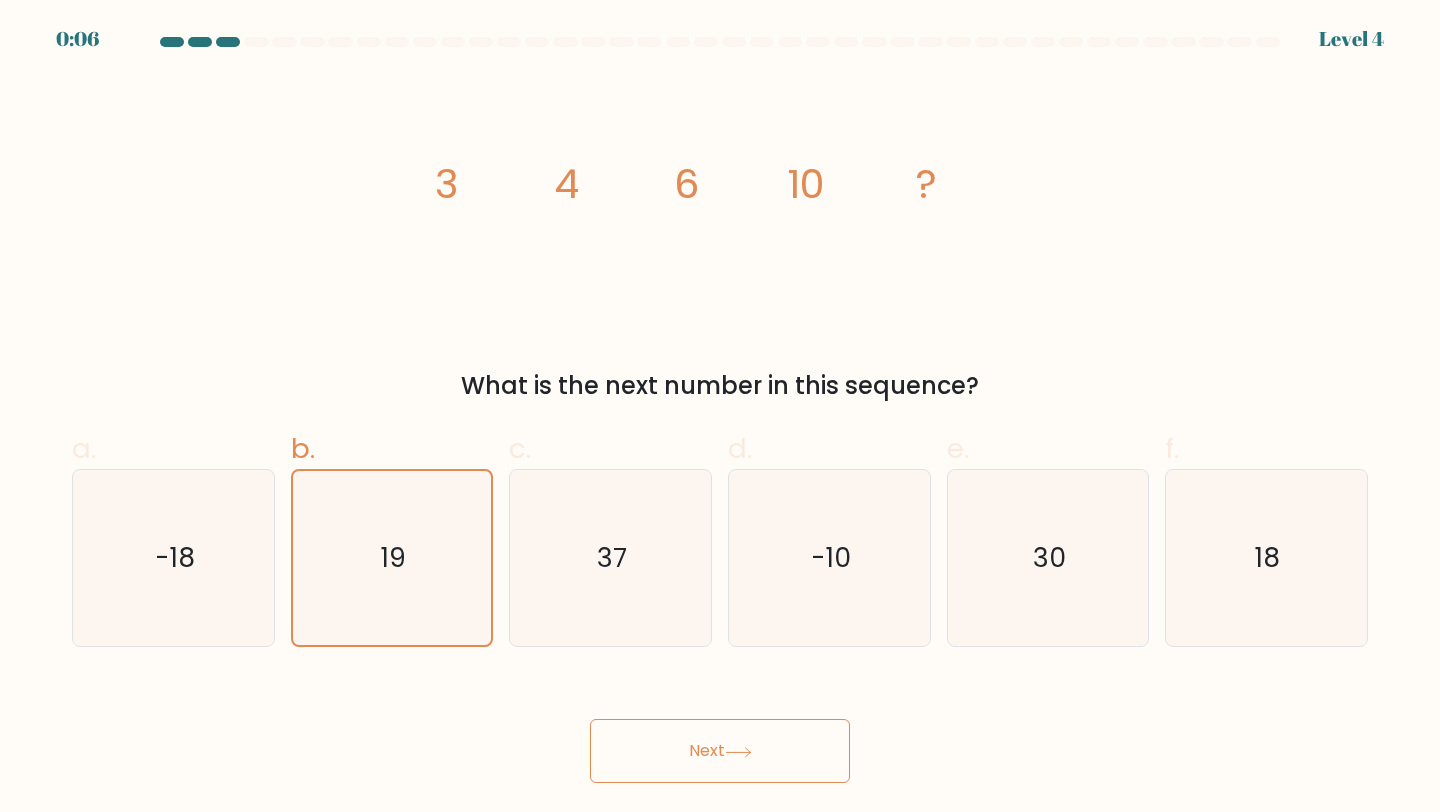 click on "Next" at bounding box center (720, 751) 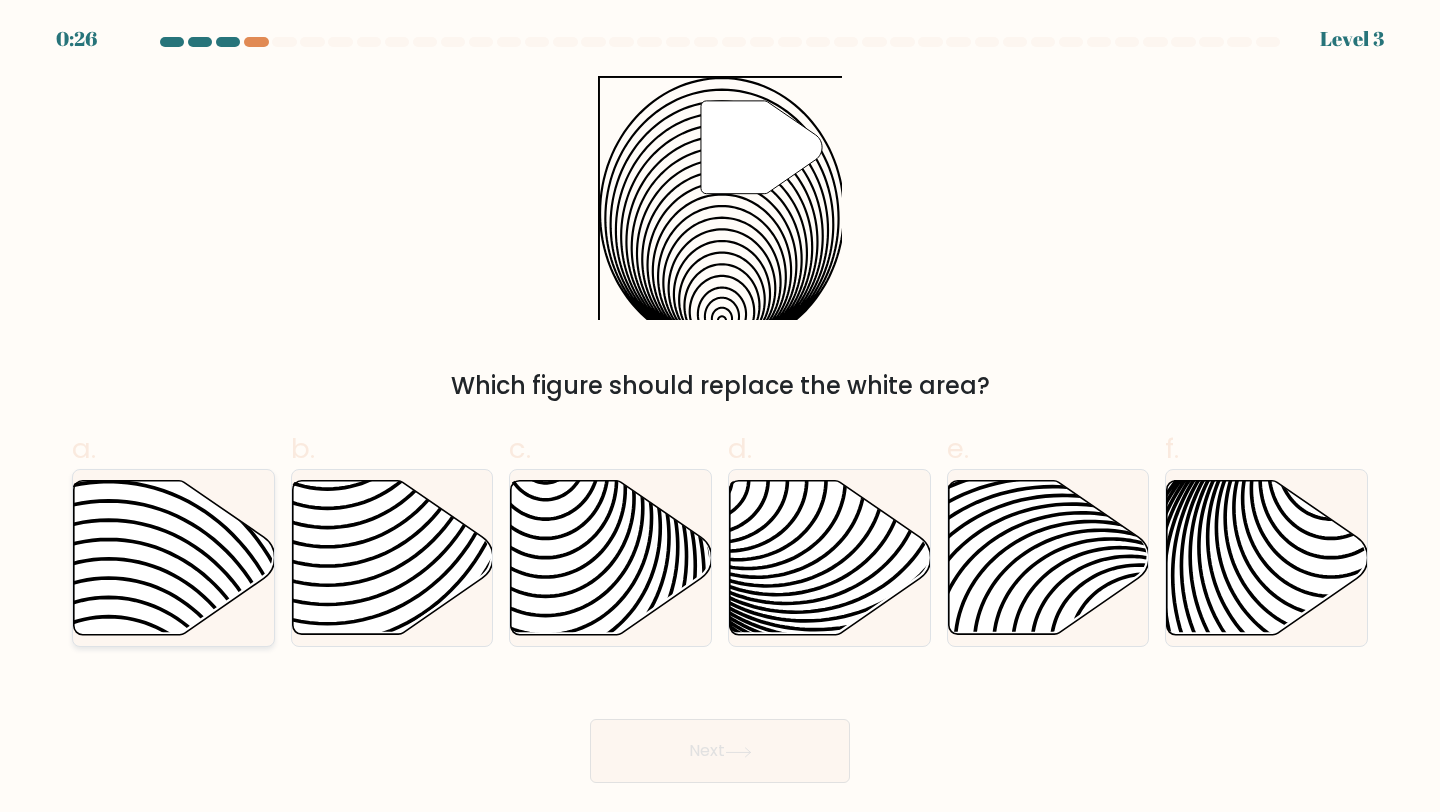 click 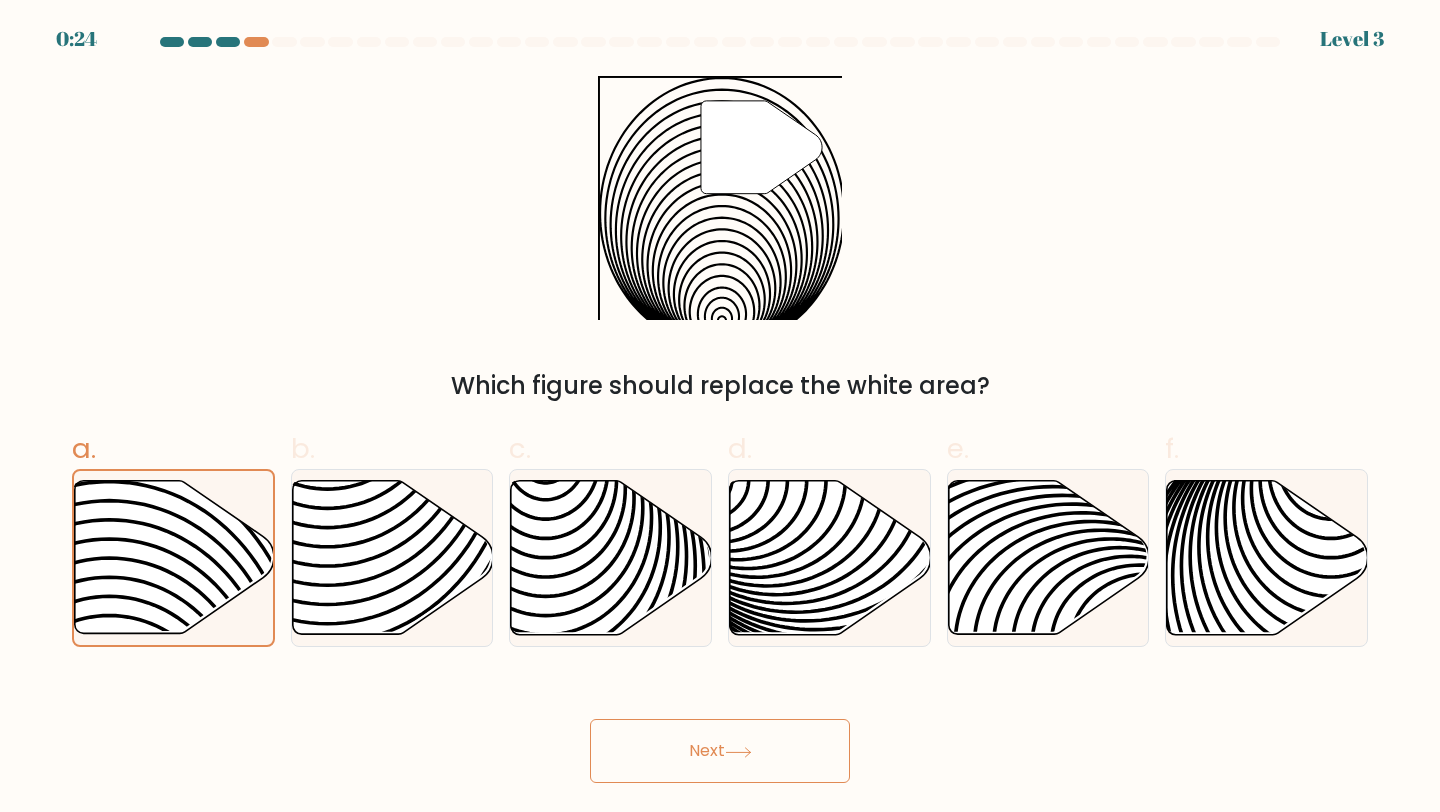 click on "Next" at bounding box center [720, 751] 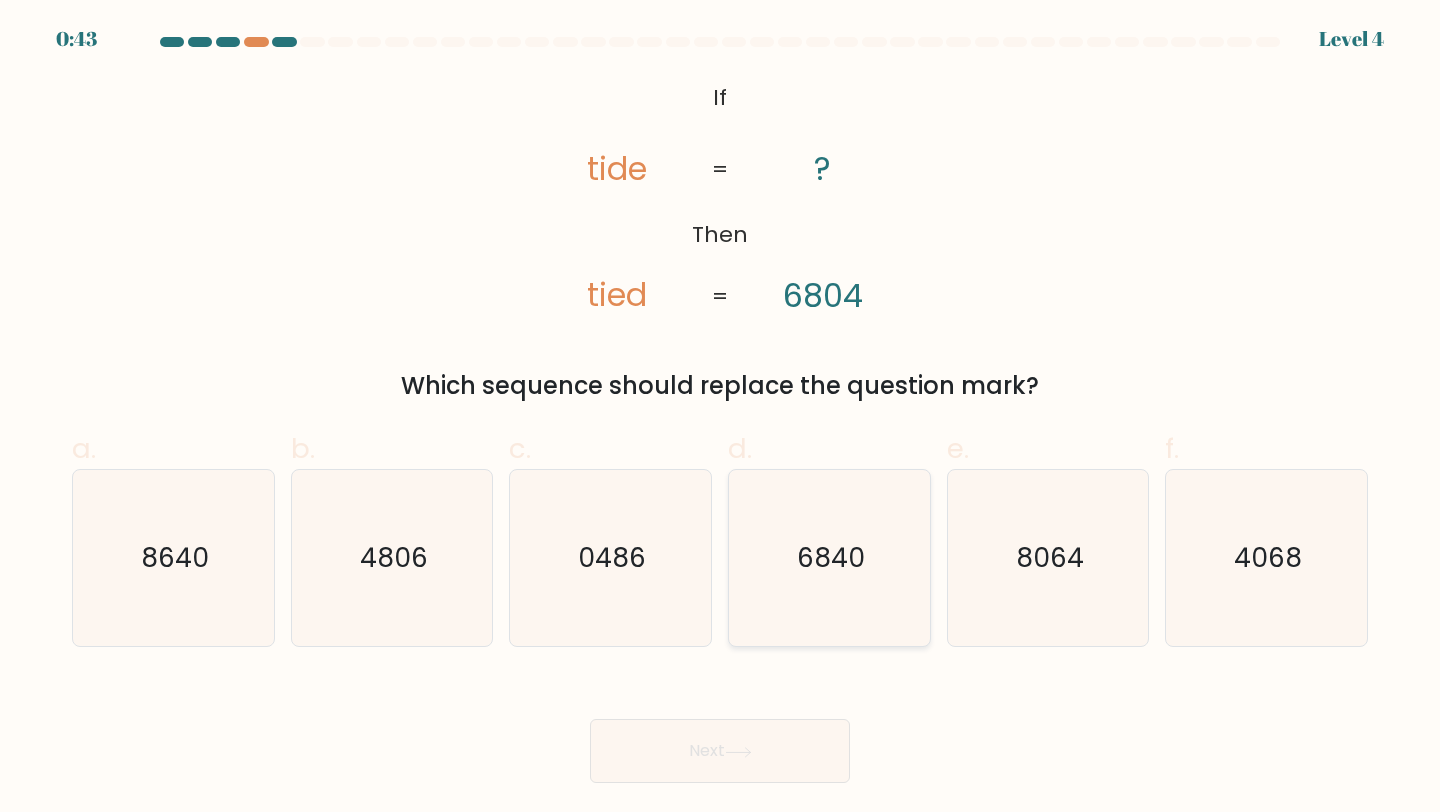click on "6840" 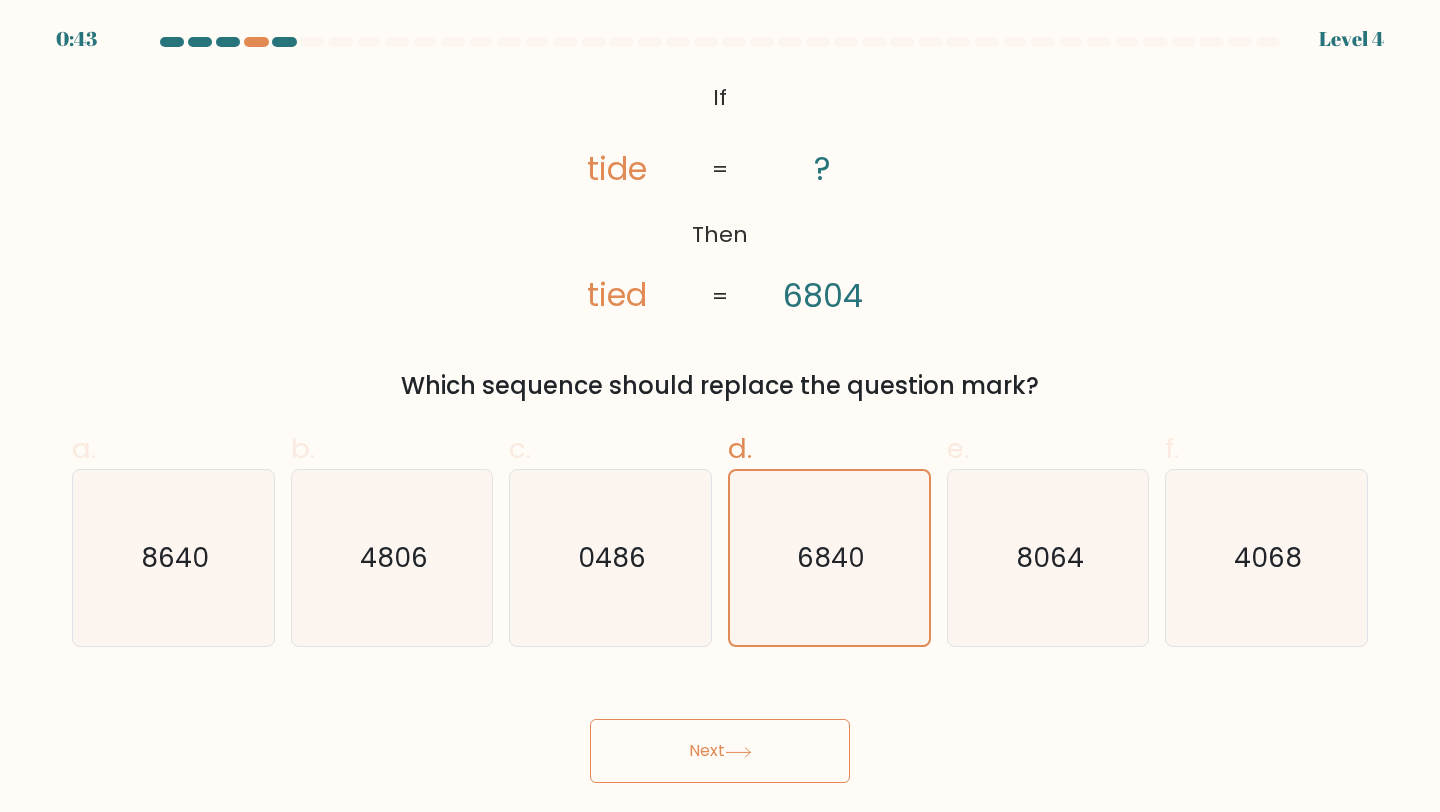 click on "Next" at bounding box center (720, 751) 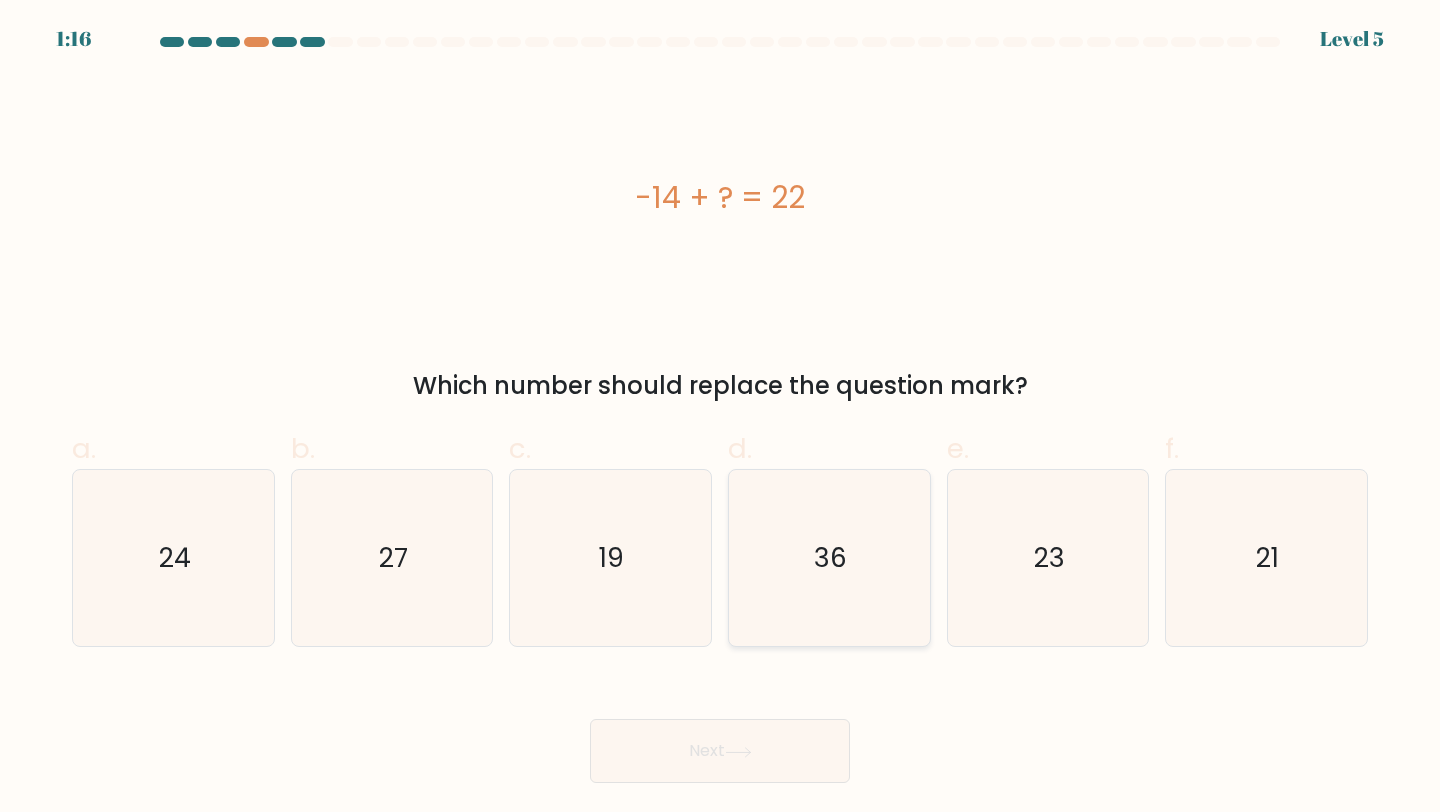 click on "36" 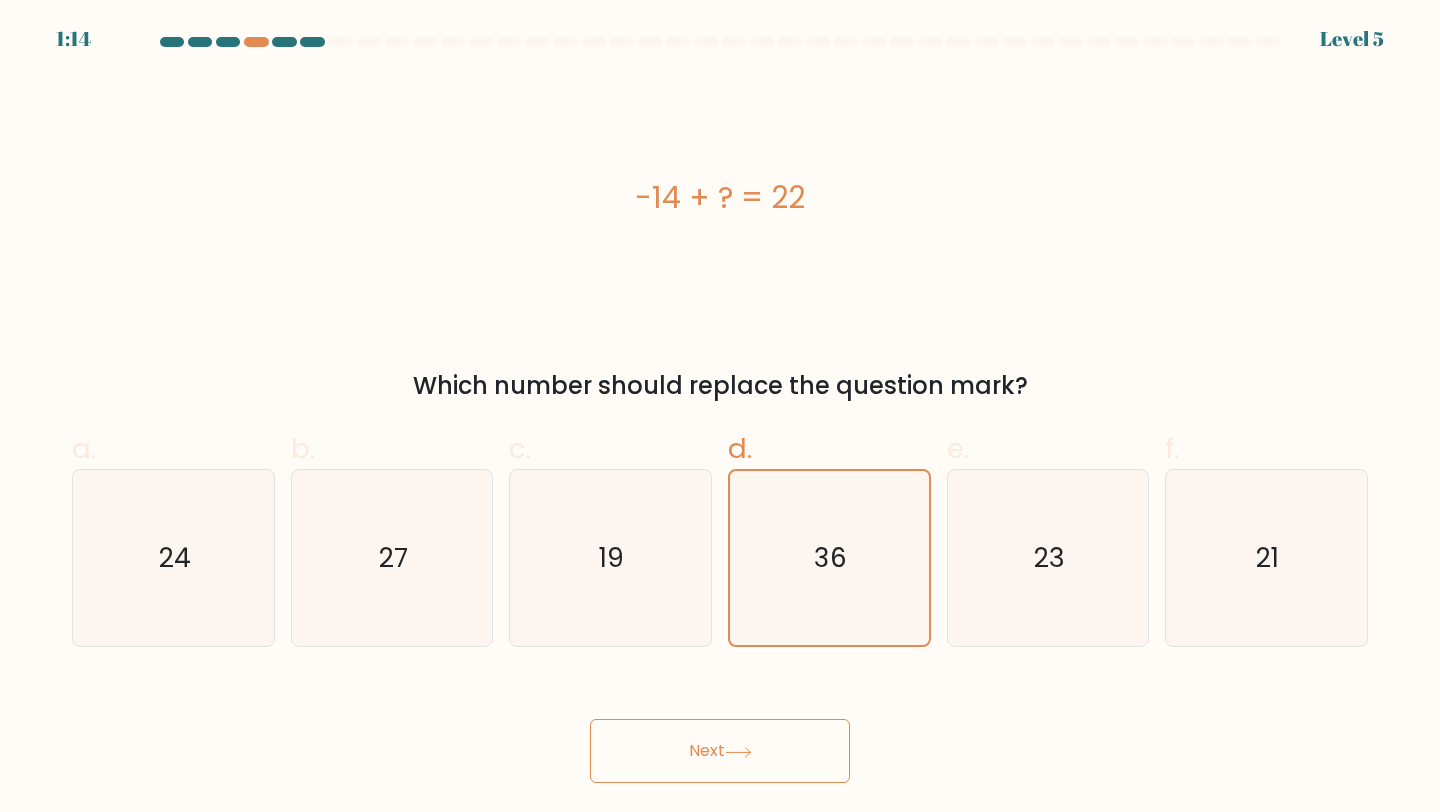 click on "Next" at bounding box center [720, 751] 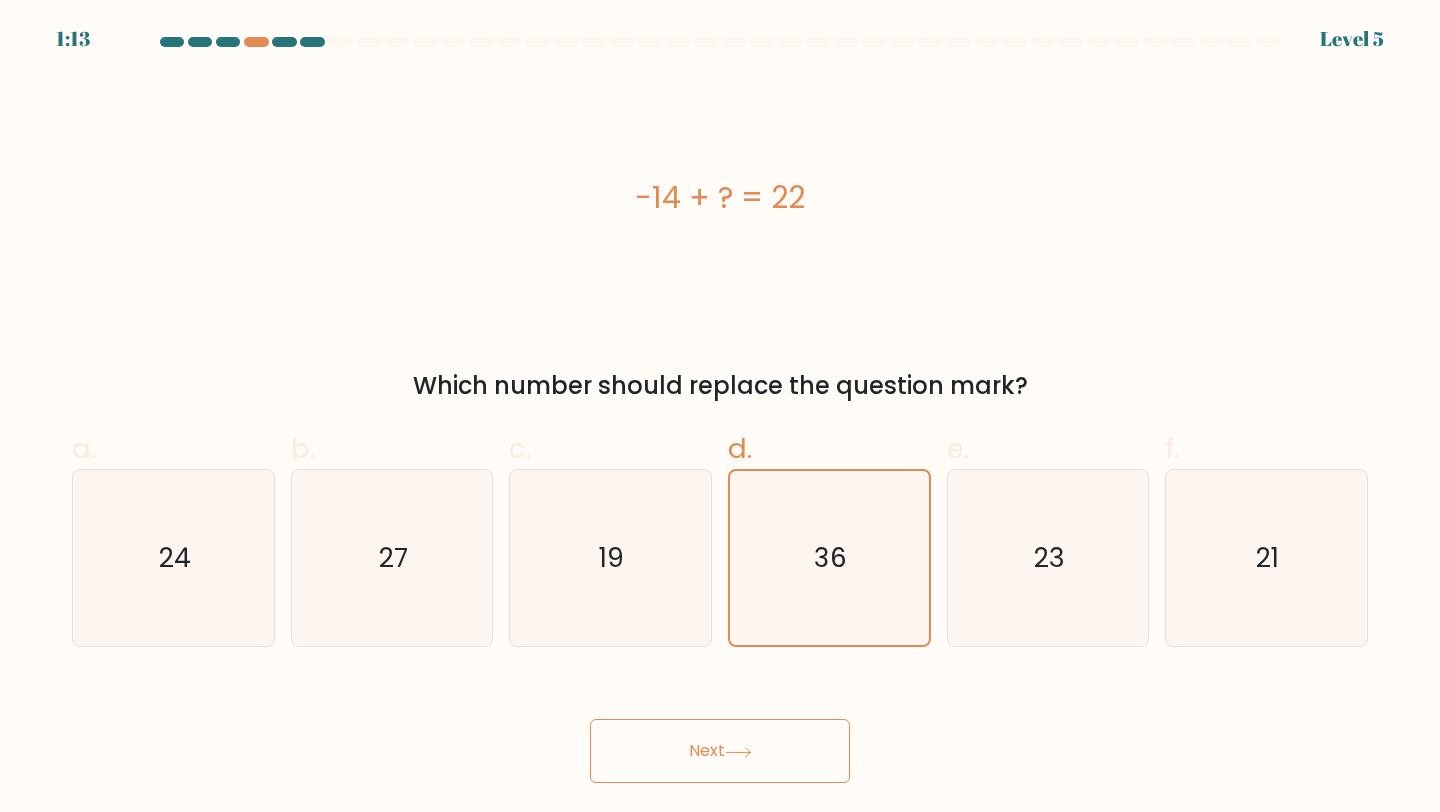 click on "Next" at bounding box center (720, 751) 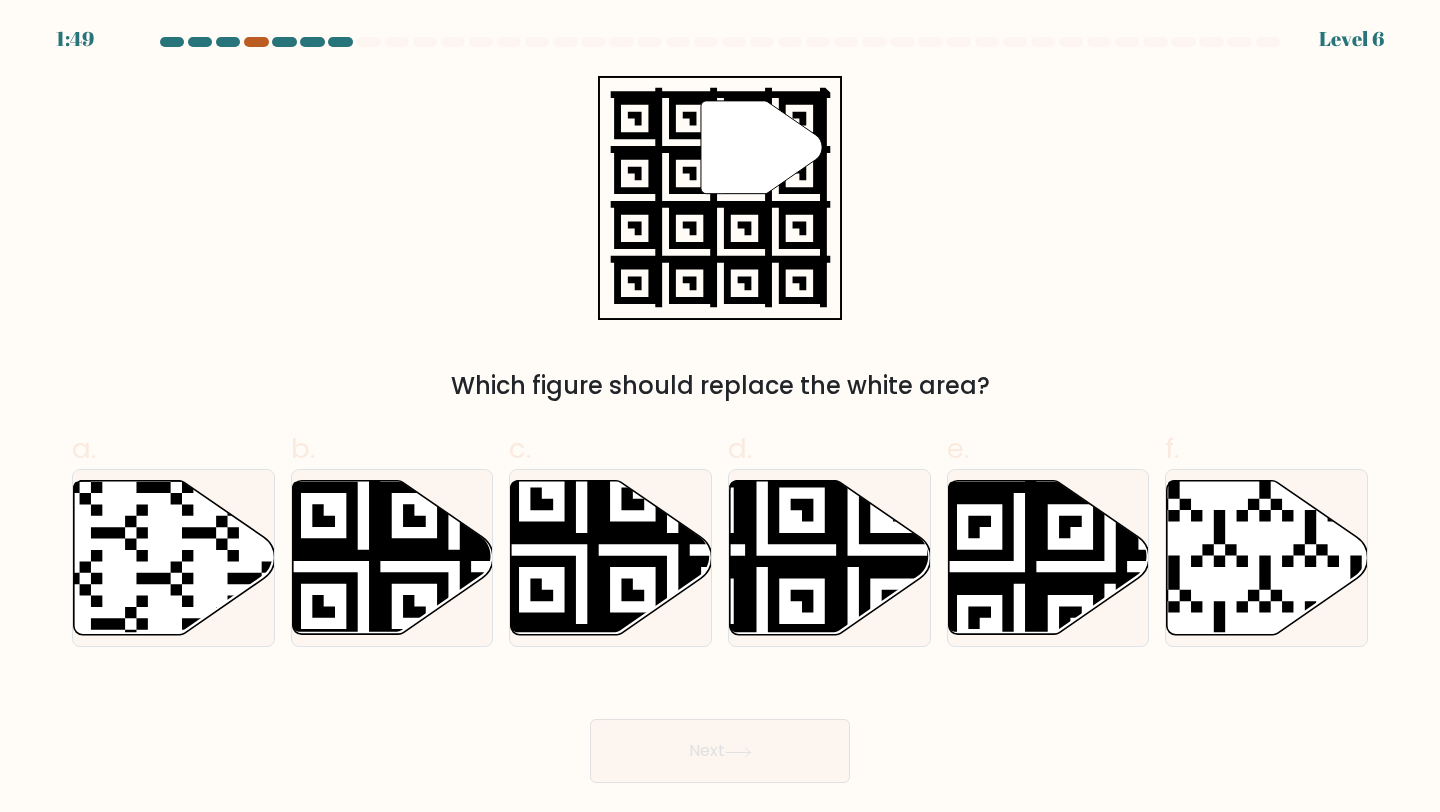 click at bounding box center (256, 42) 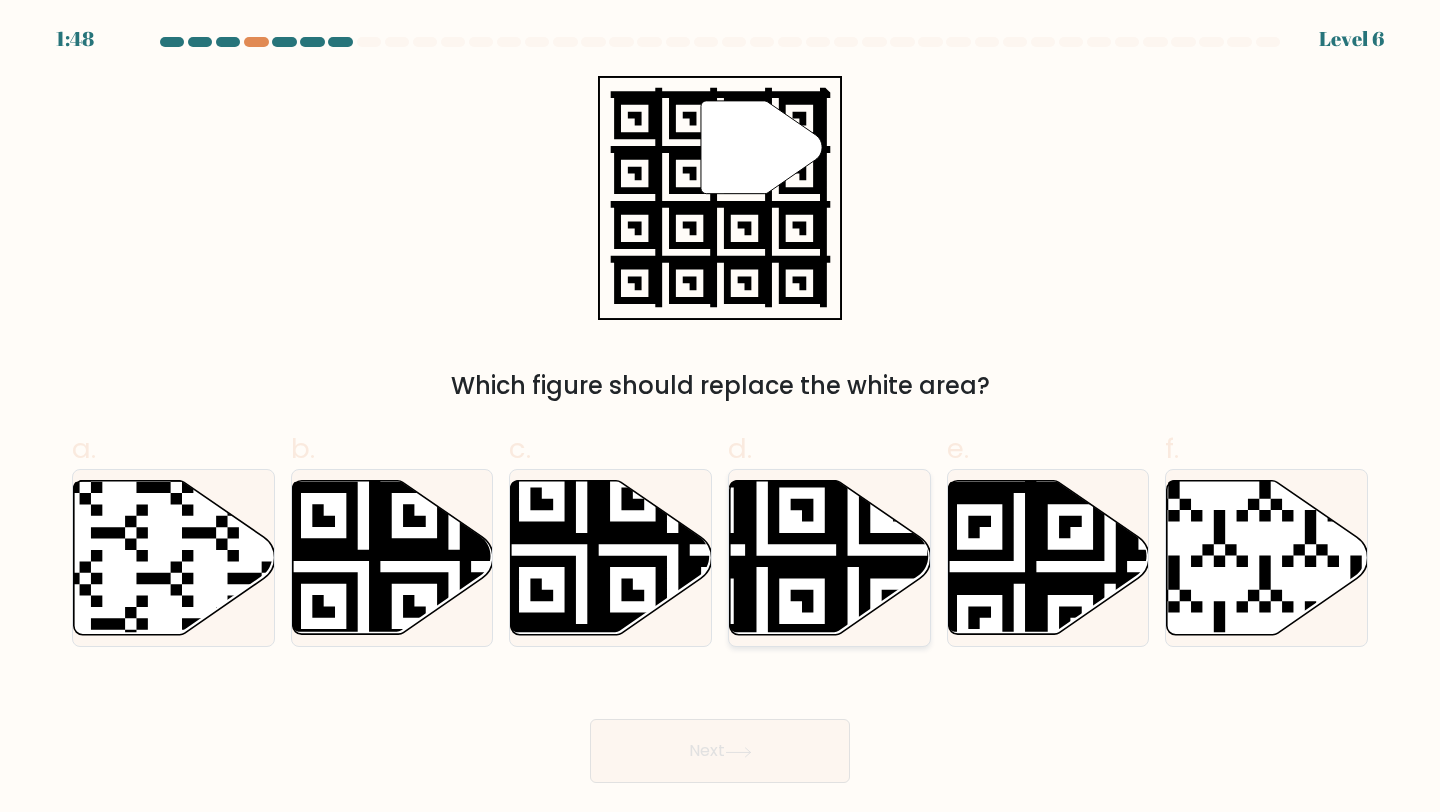 click 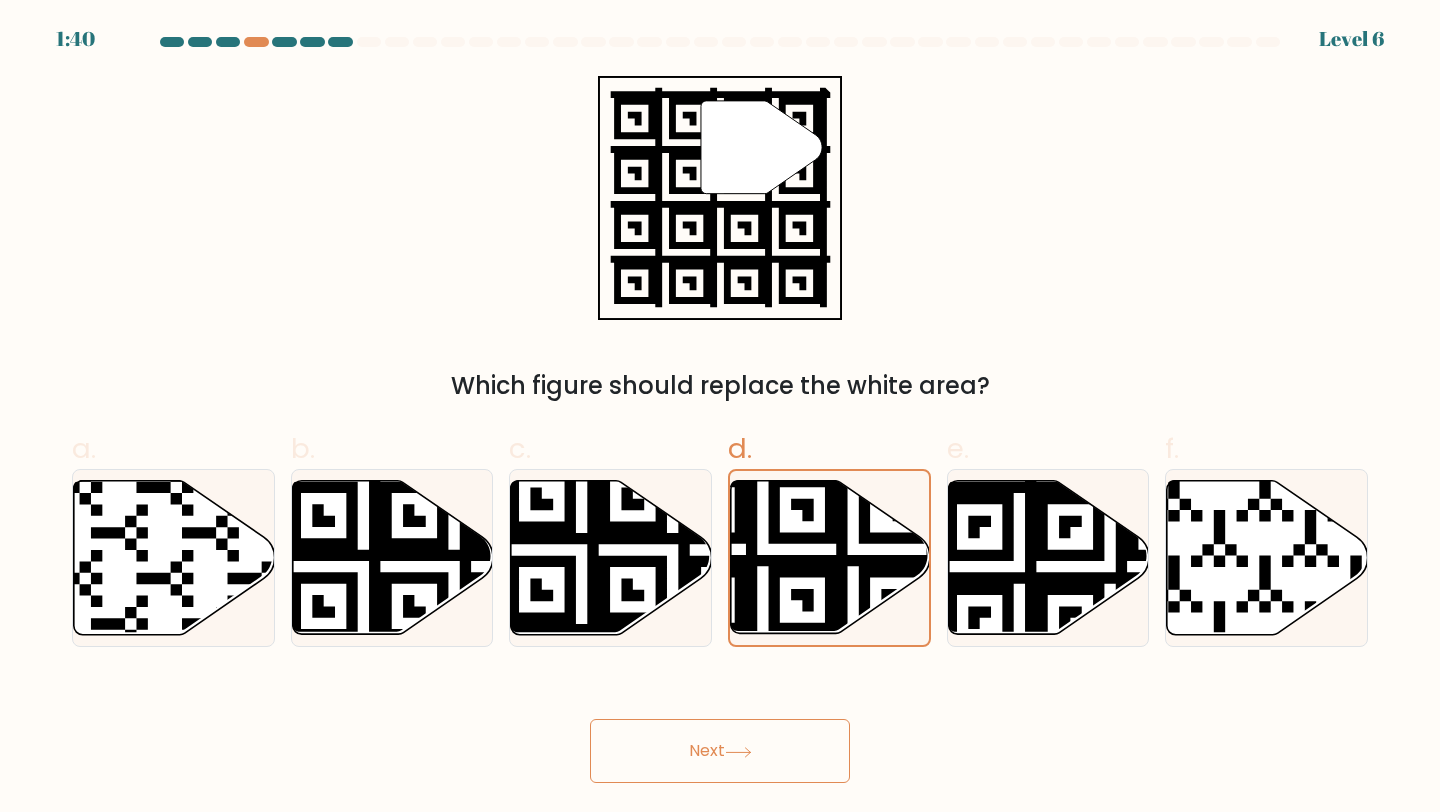 click 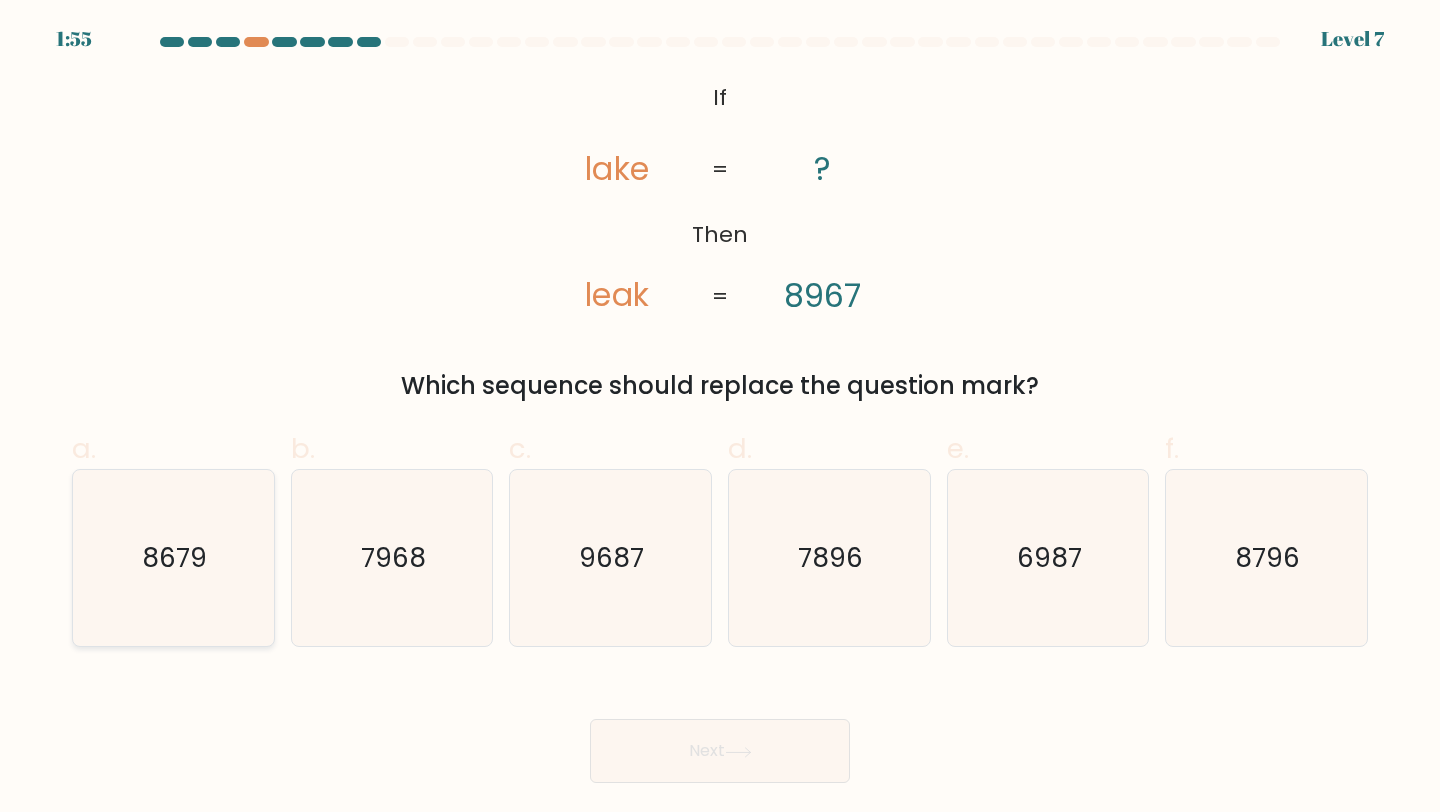 click on "8679" 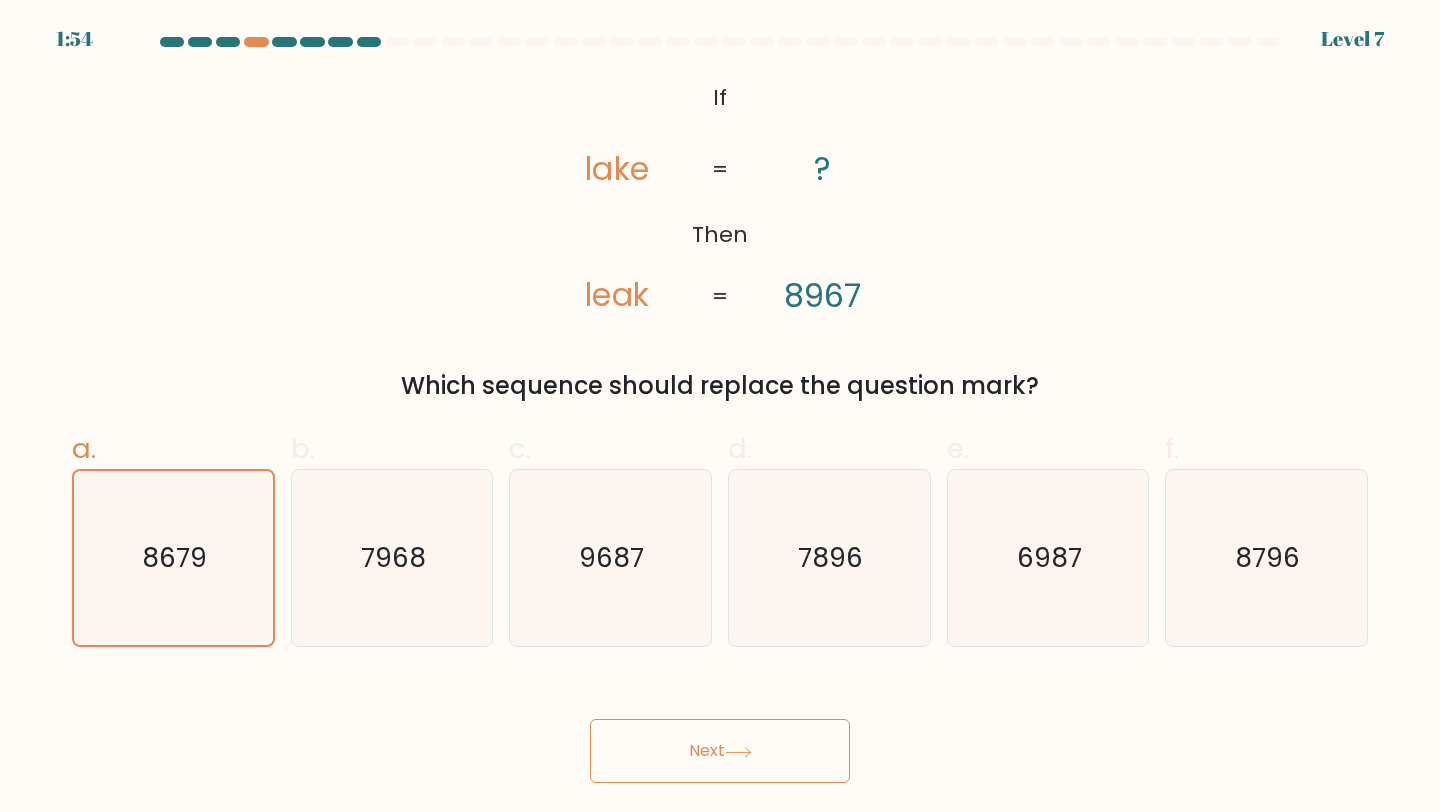 click on "Next" at bounding box center (720, 751) 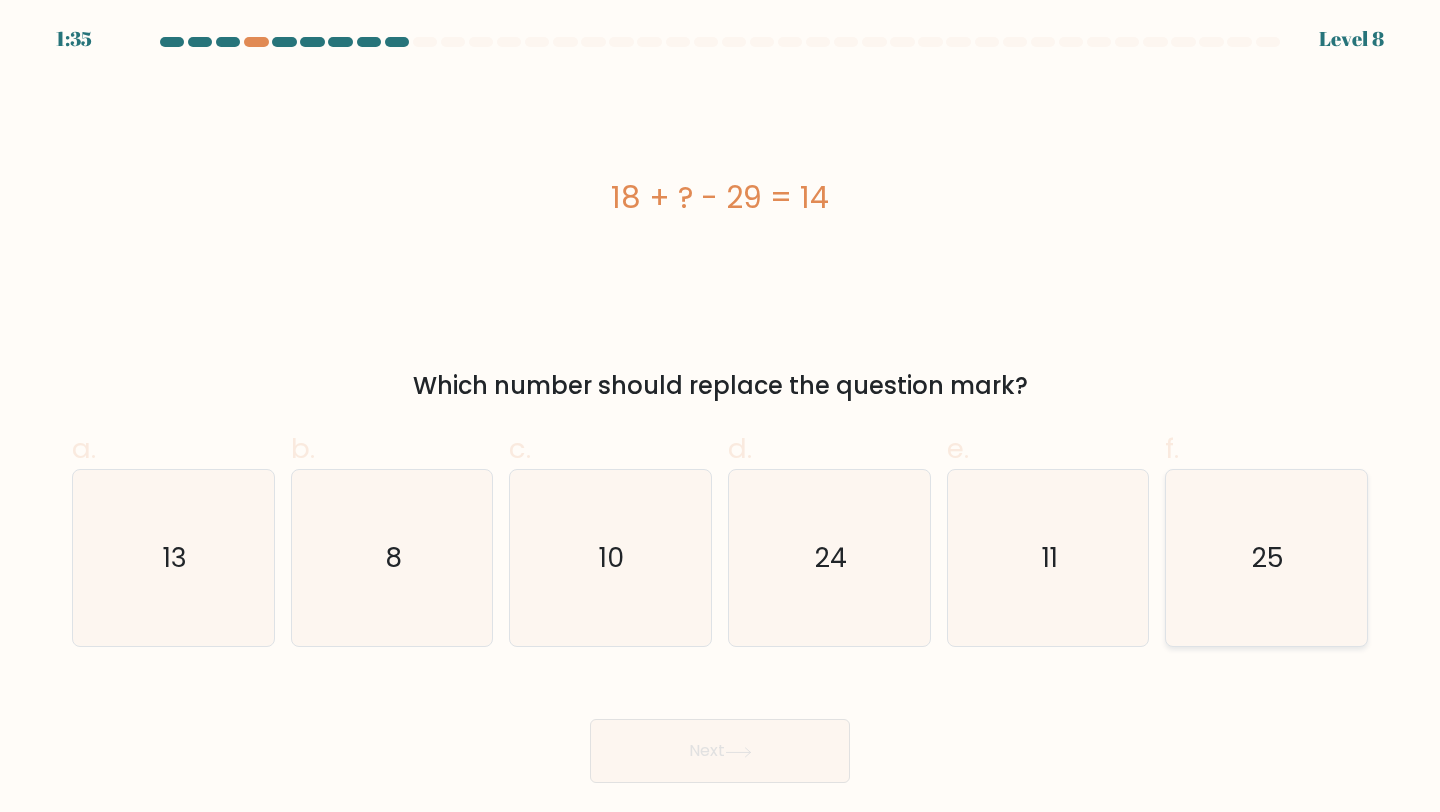 click on "25" 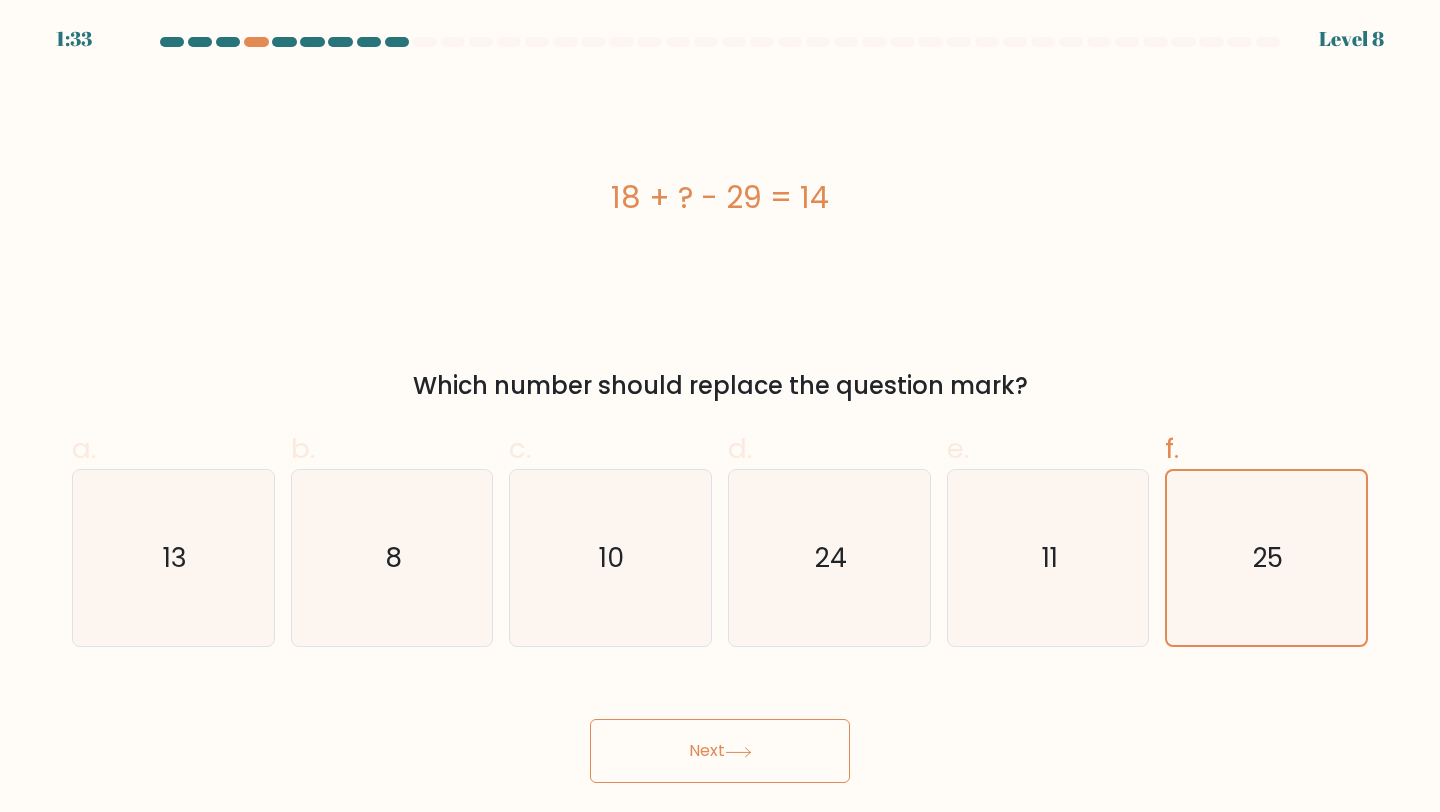 click on "Next" at bounding box center [720, 751] 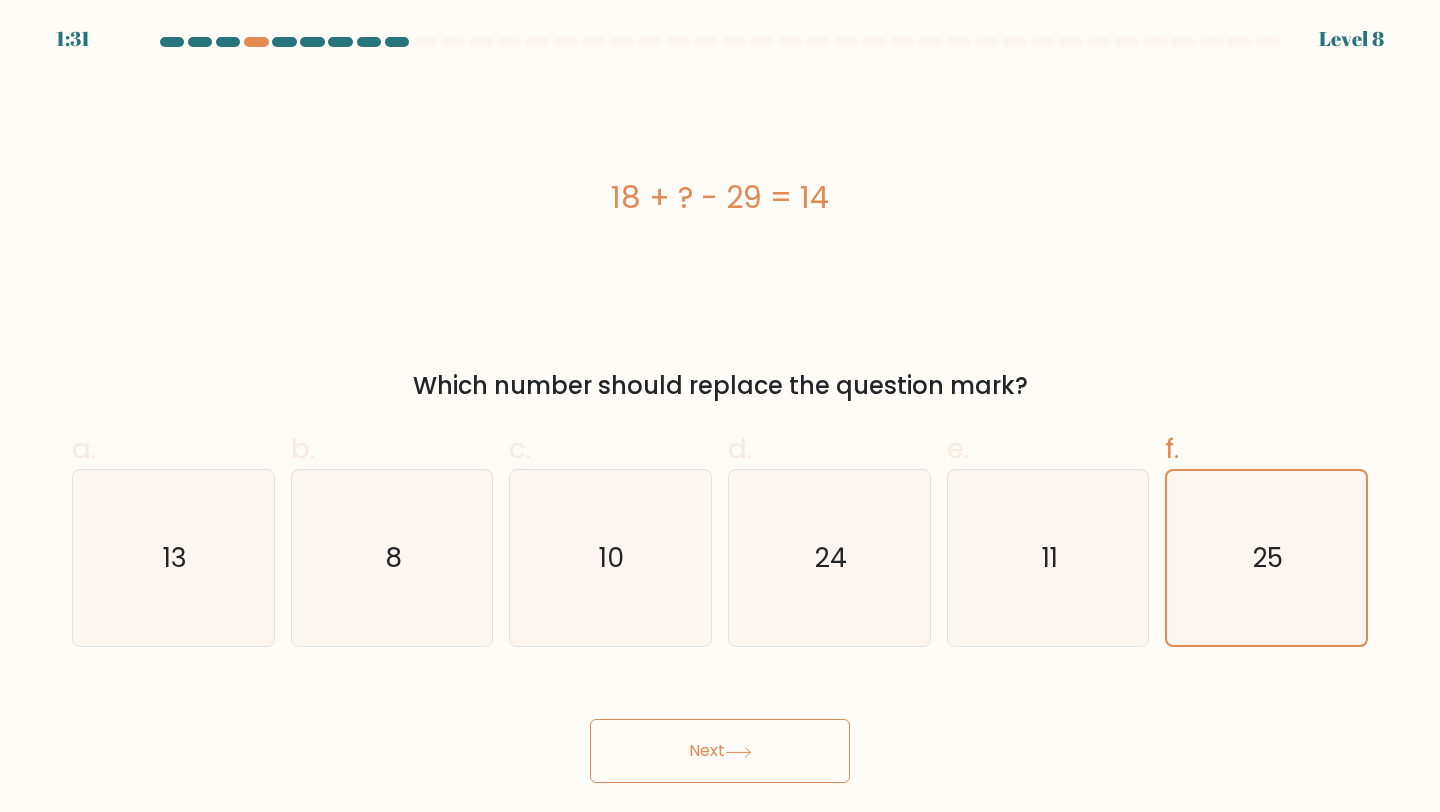click on "Next" at bounding box center (720, 751) 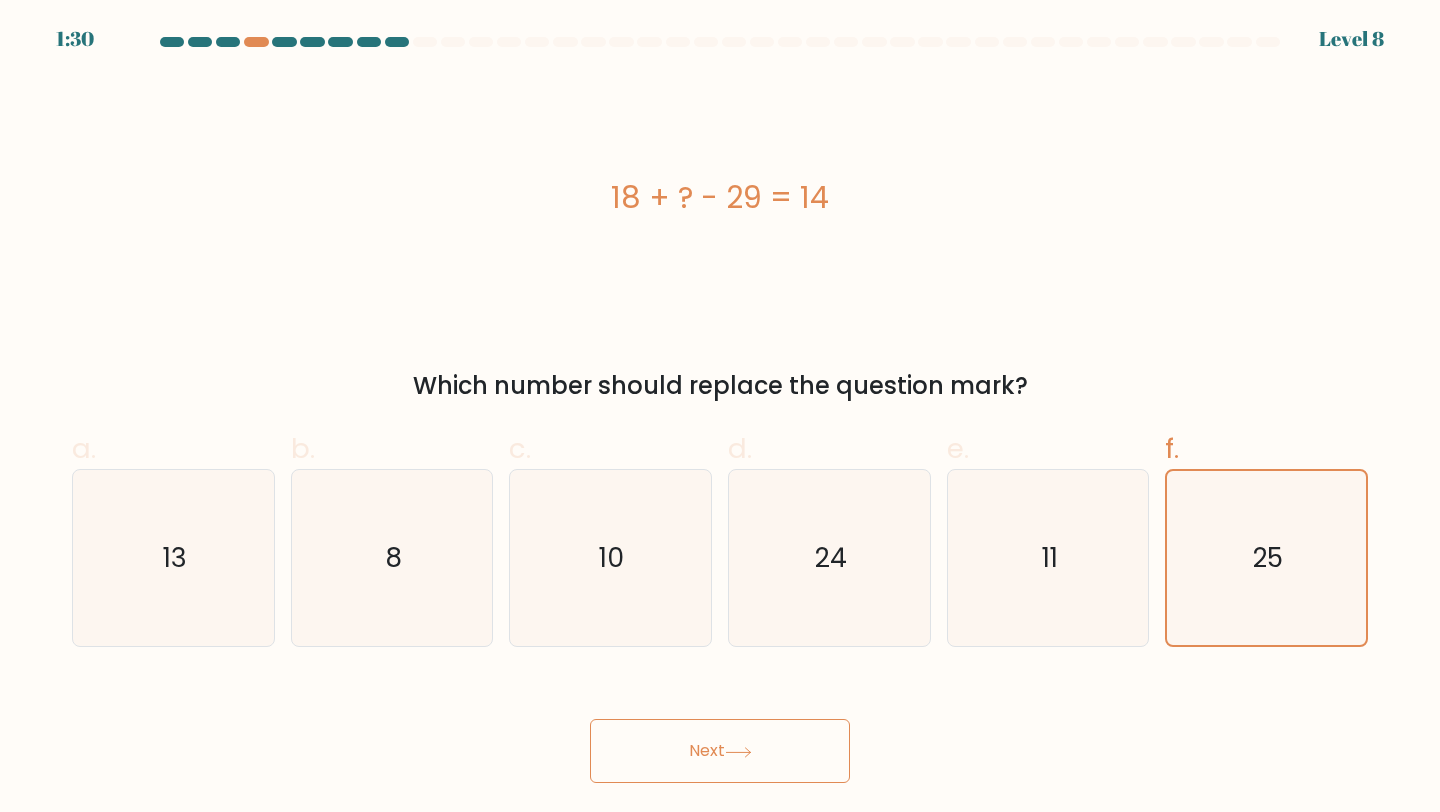 click on "Next" at bounding box center (720, 751) 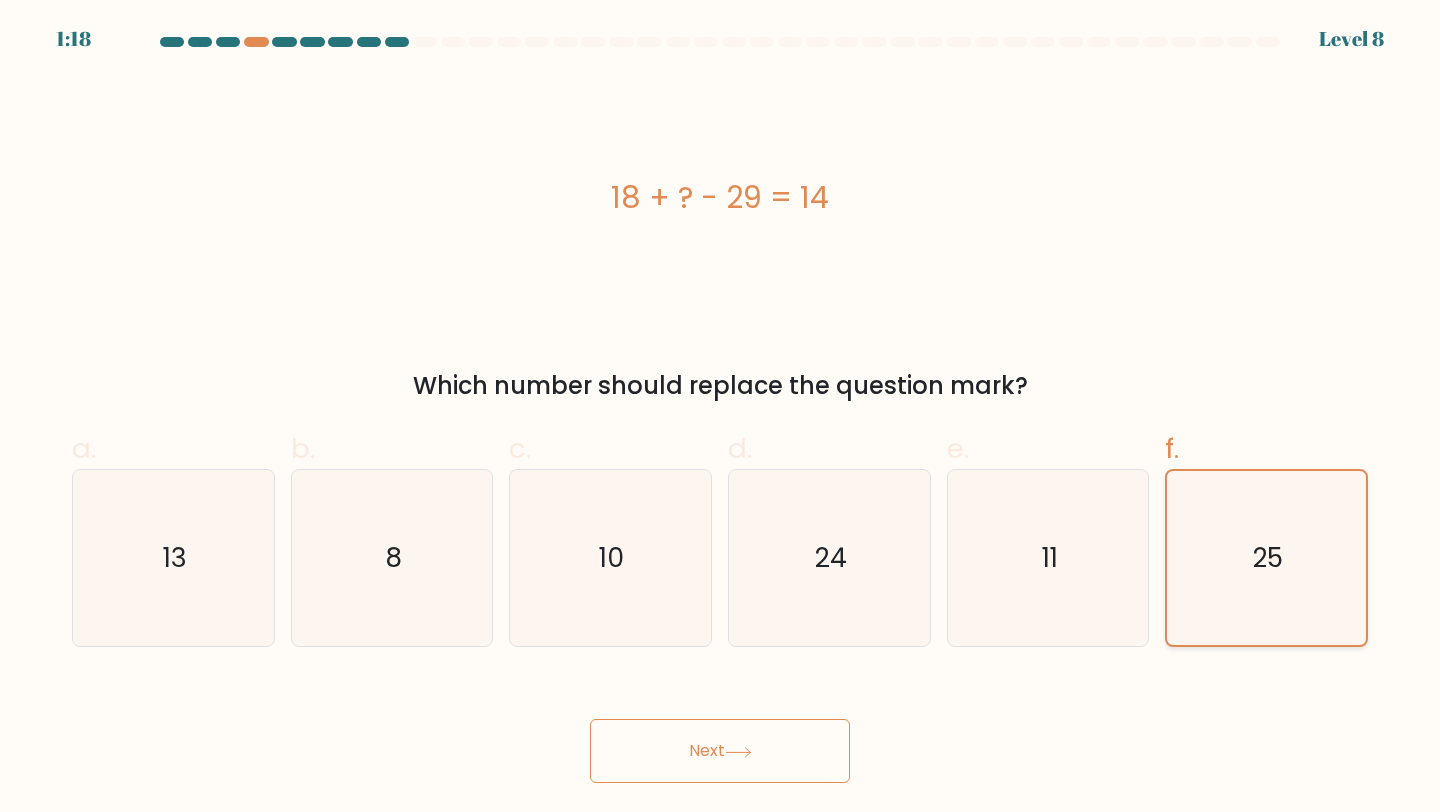 click on "25" 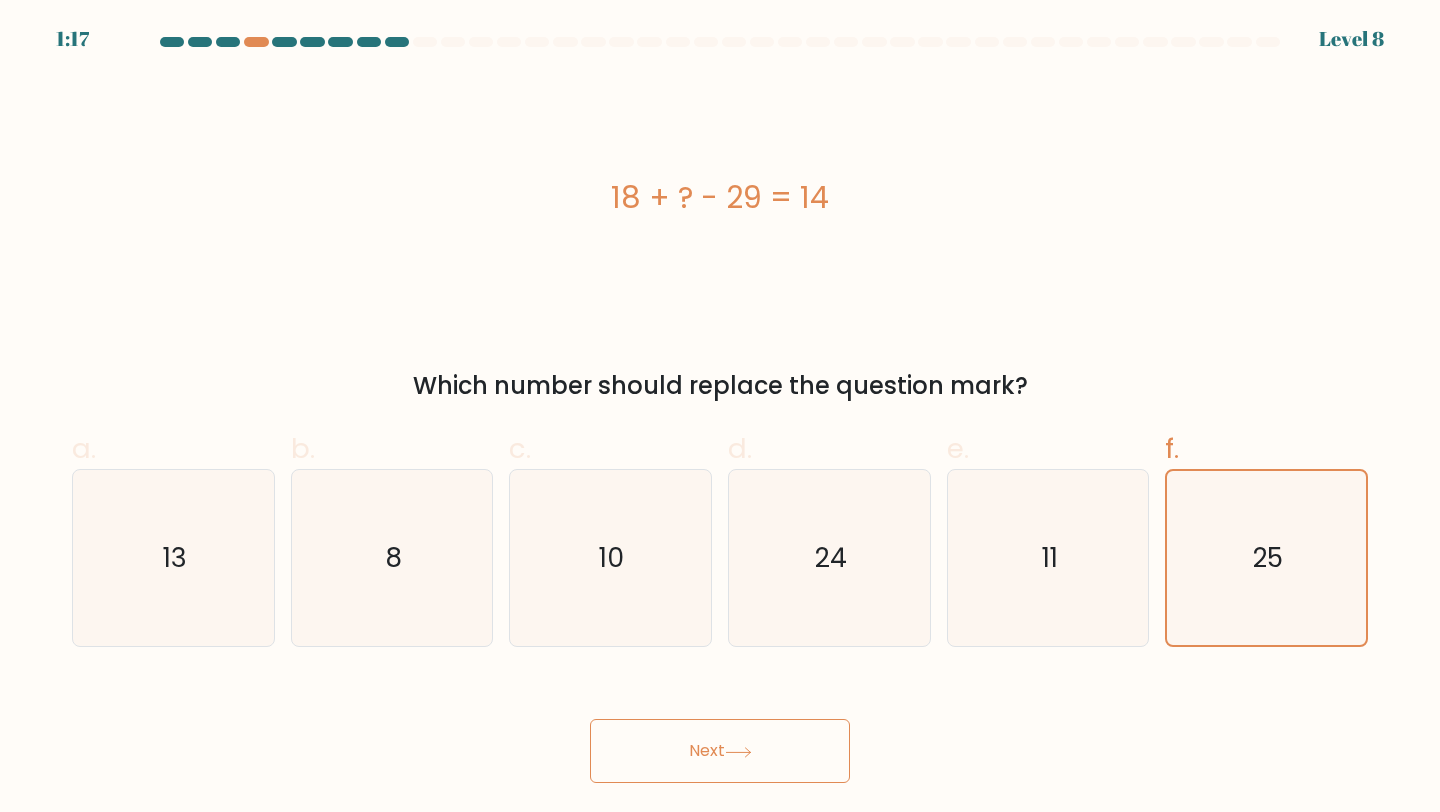 click on "Next" at bounding box center [720, 751] 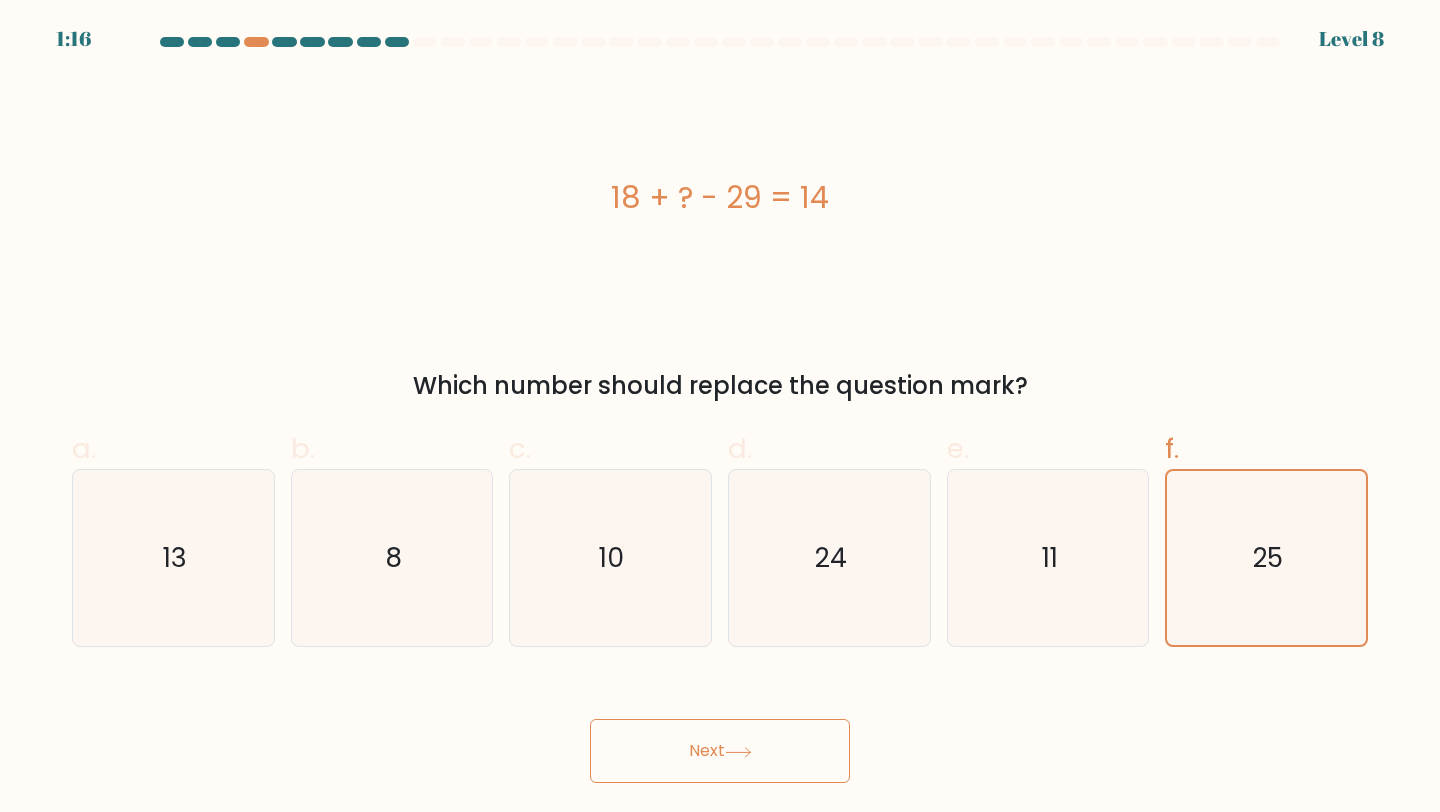 click on "Next" at bounding box center [720, 751] 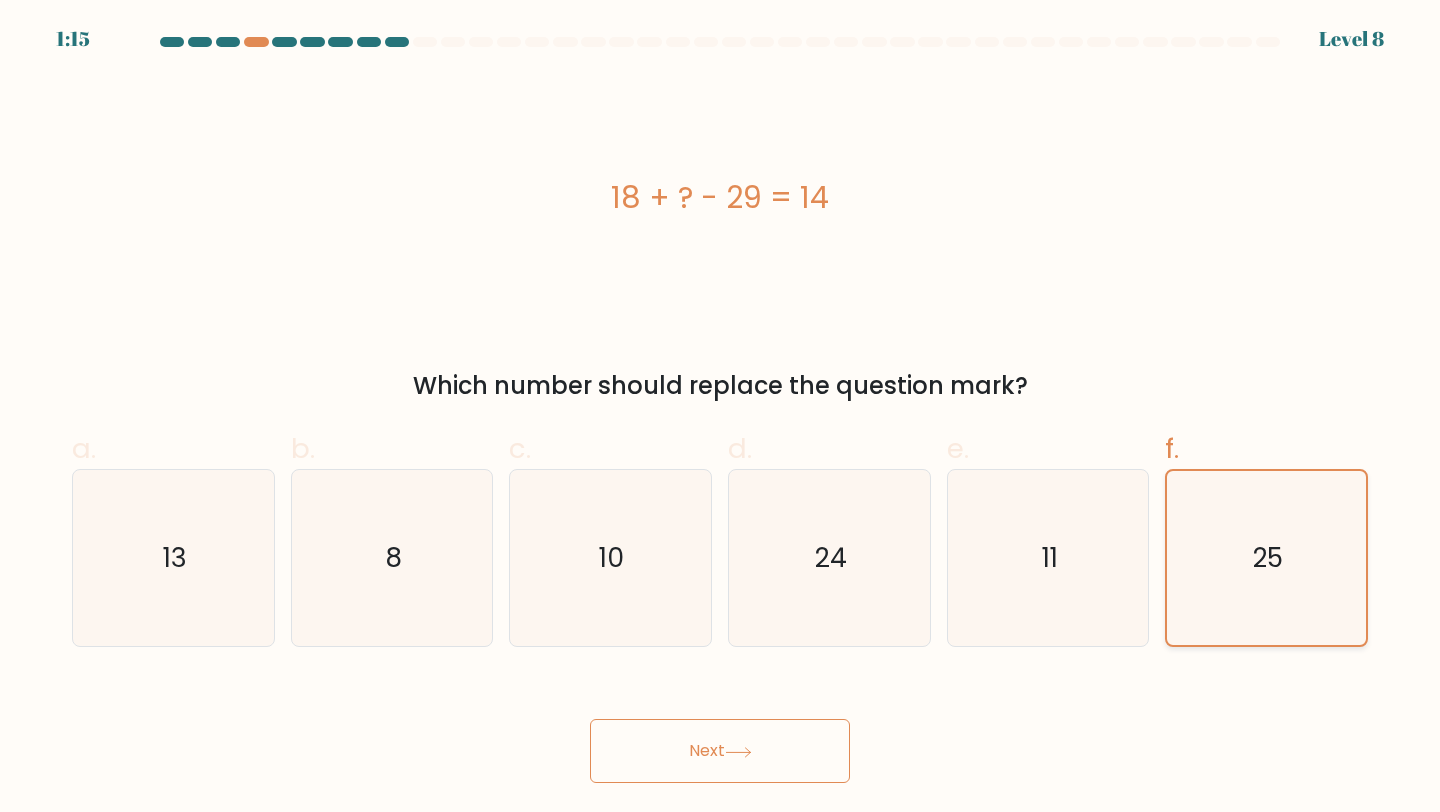 click on "25" 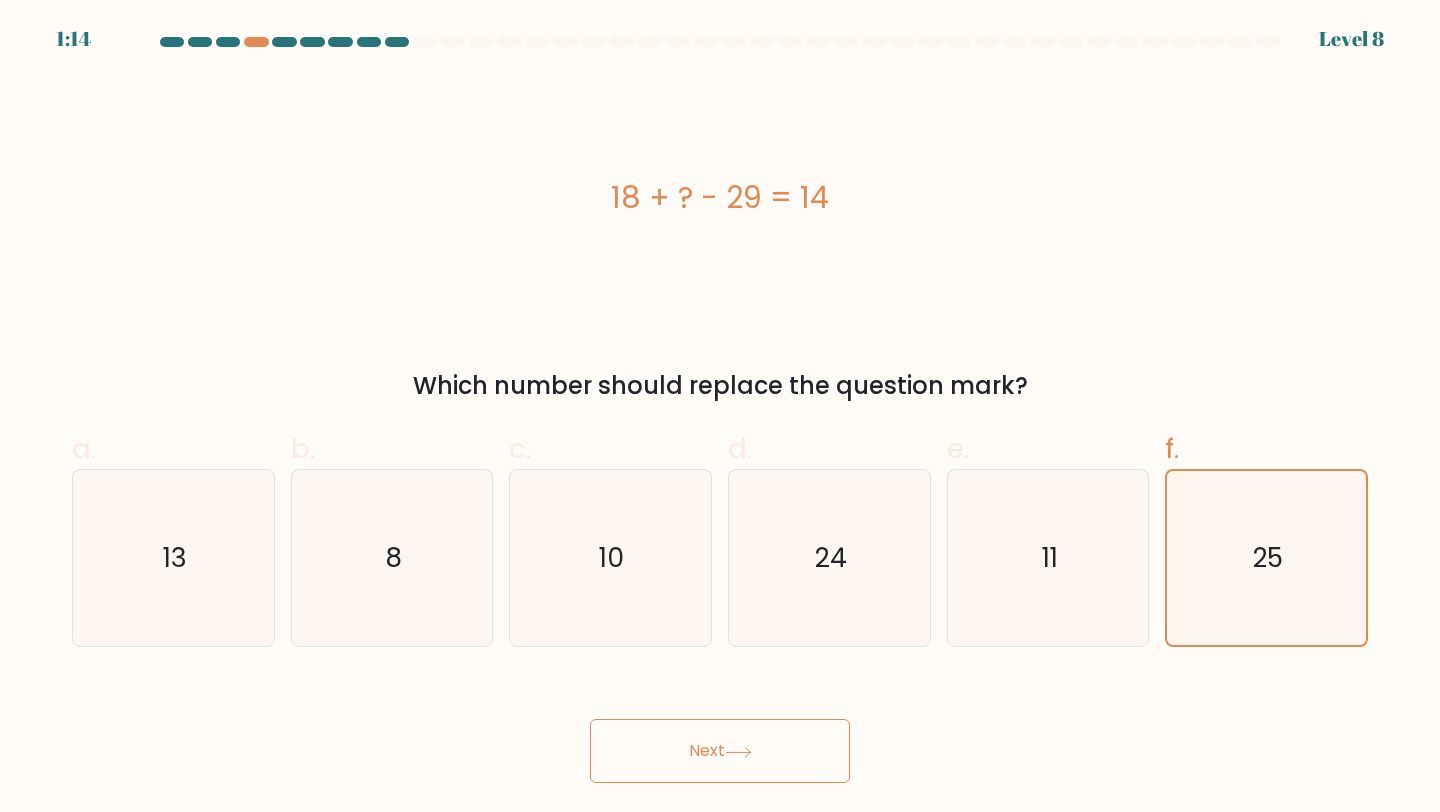 click on "18 + ? - 29 = 14" at bounding box center (720, 198) 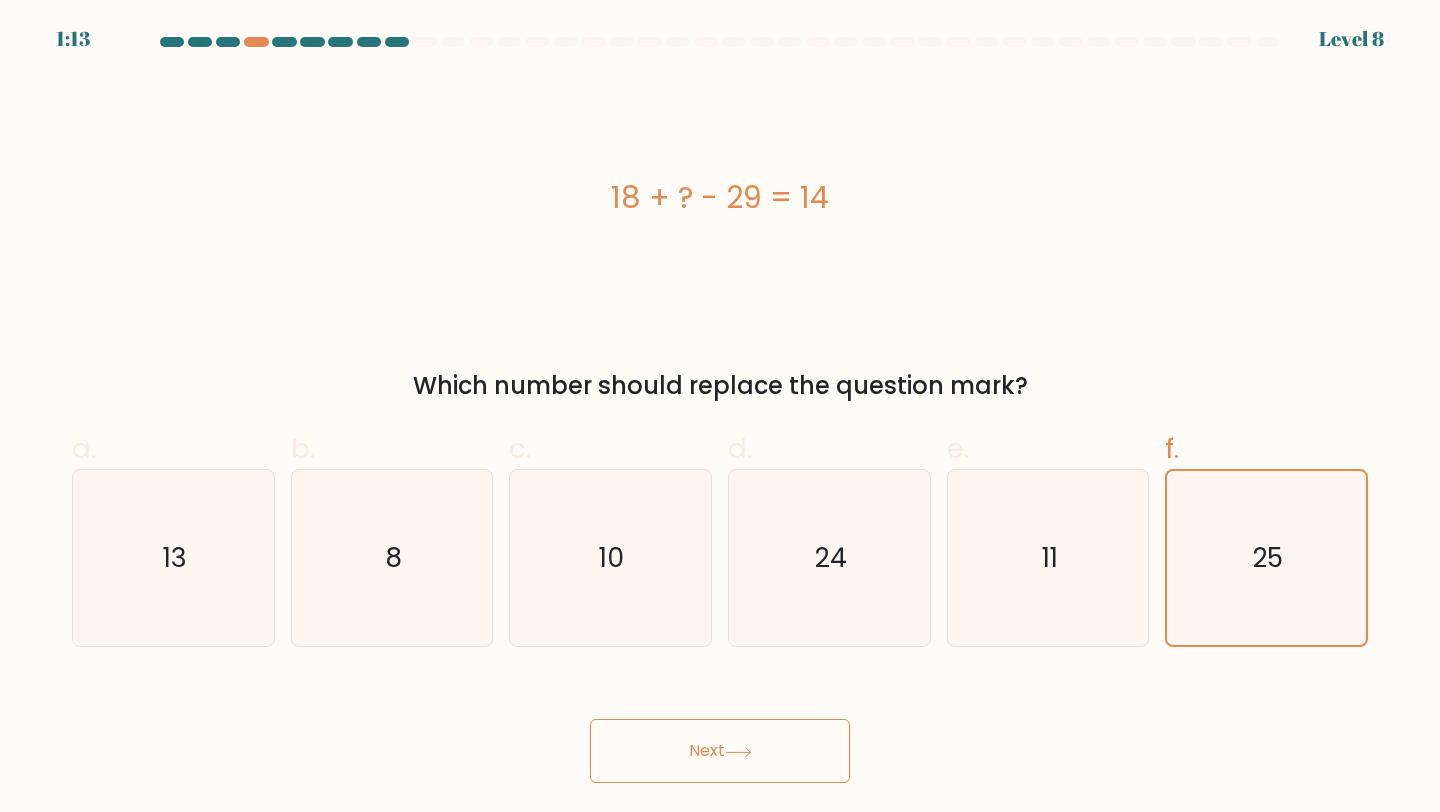 click on "Next" at bounding box center (720, 751) 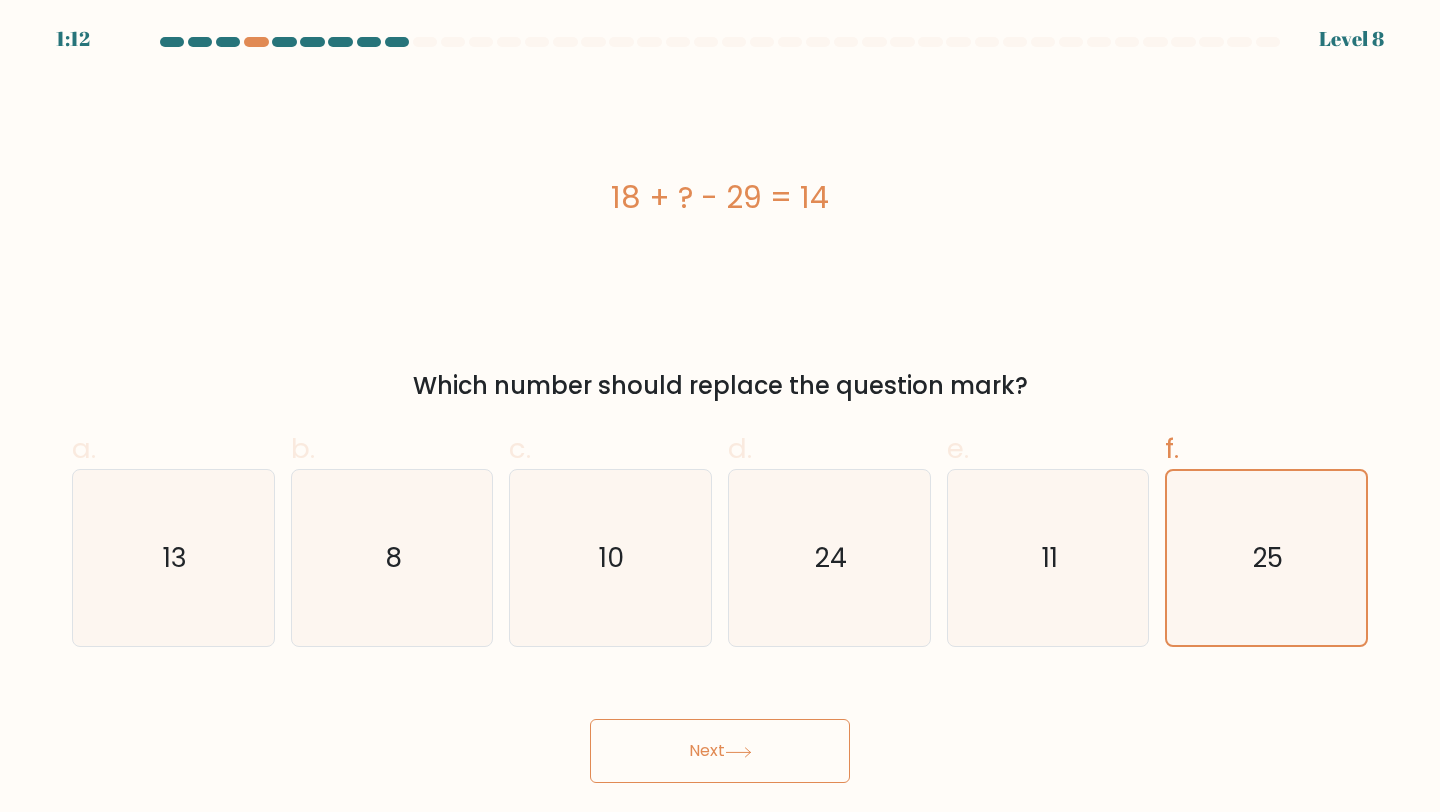 click on "18 + ? - 29 = 14" at bounding box center (720, 198) 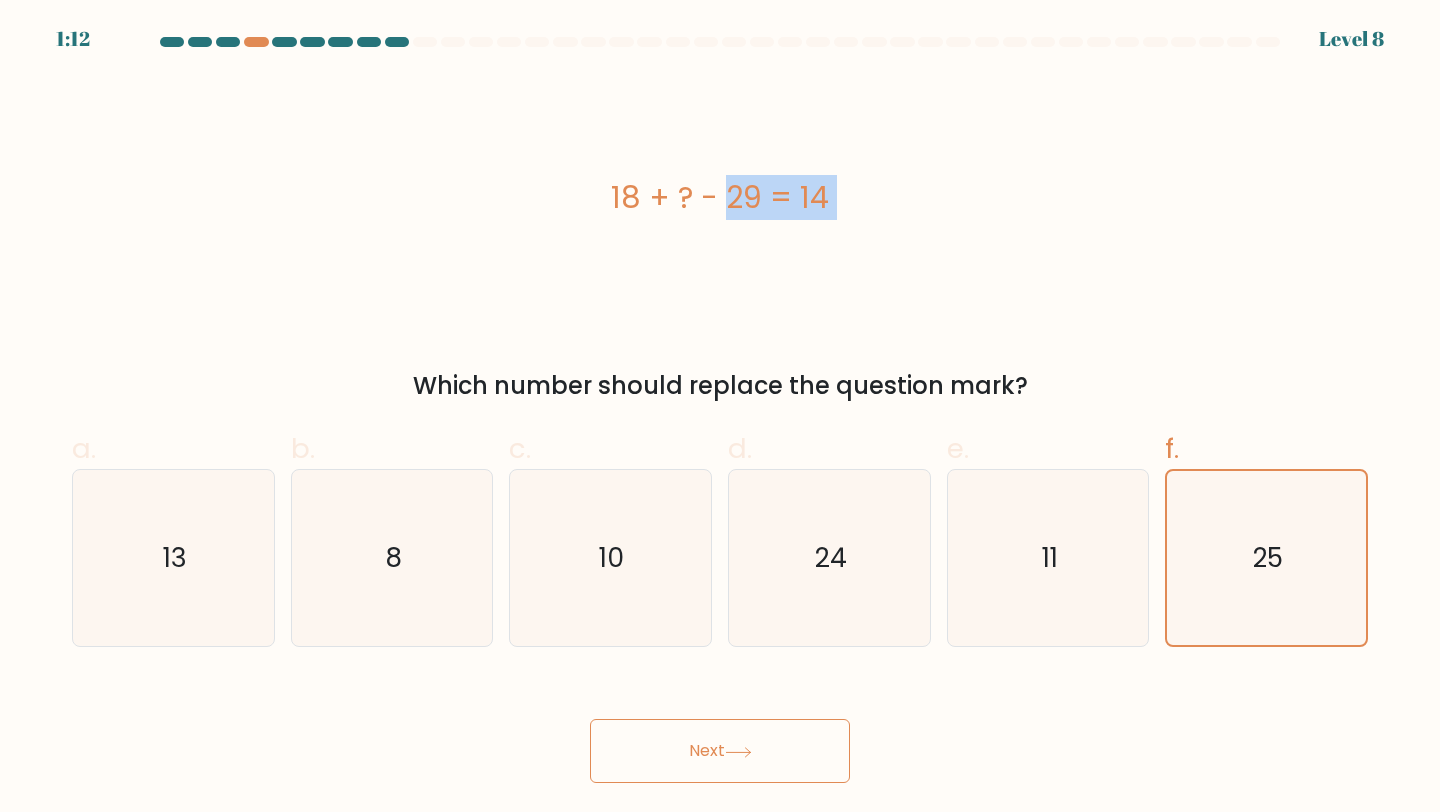 click on "18 + ? - 29 = 14" at bounding box center (720, 198) 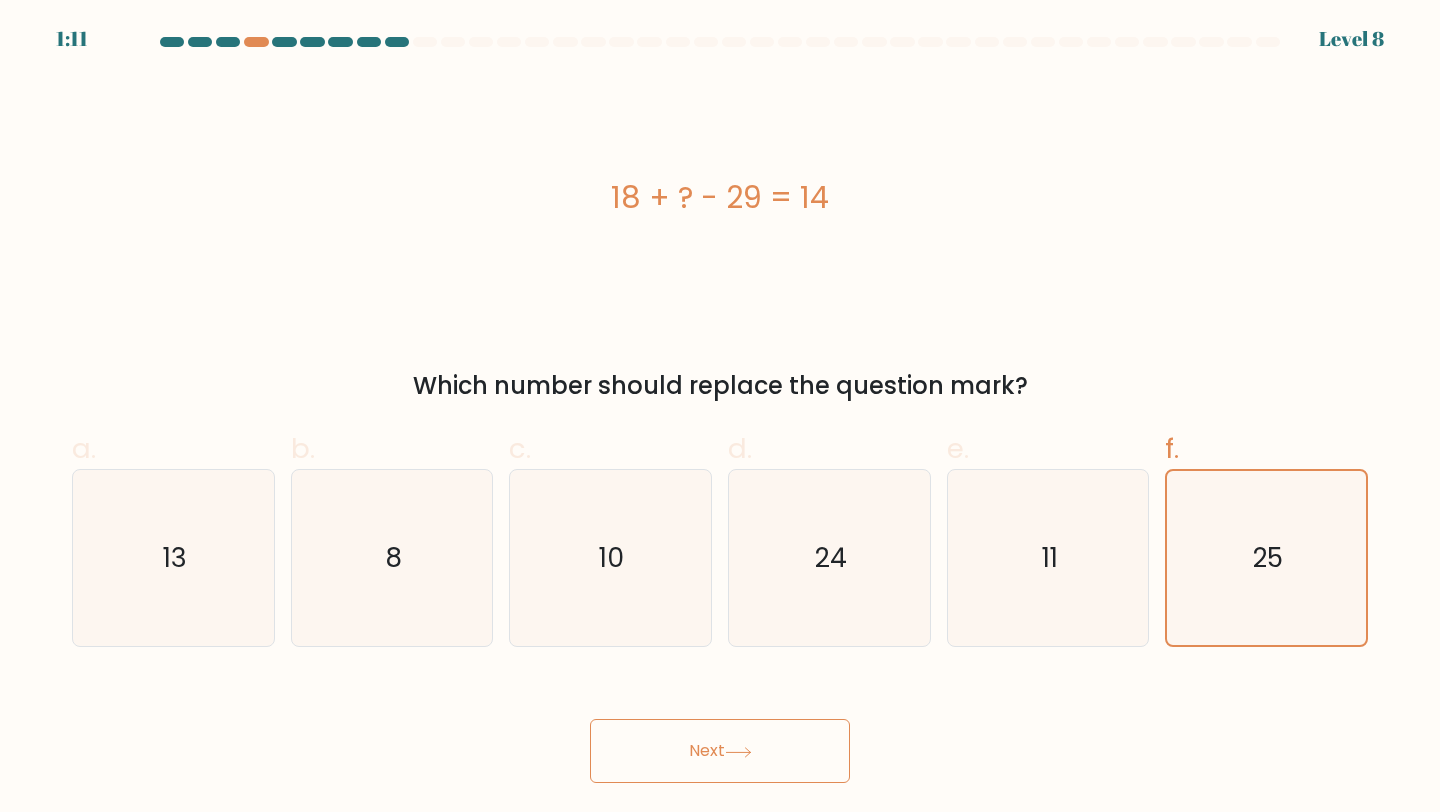 click on "e.
11" at bounding box center (1048, 538) 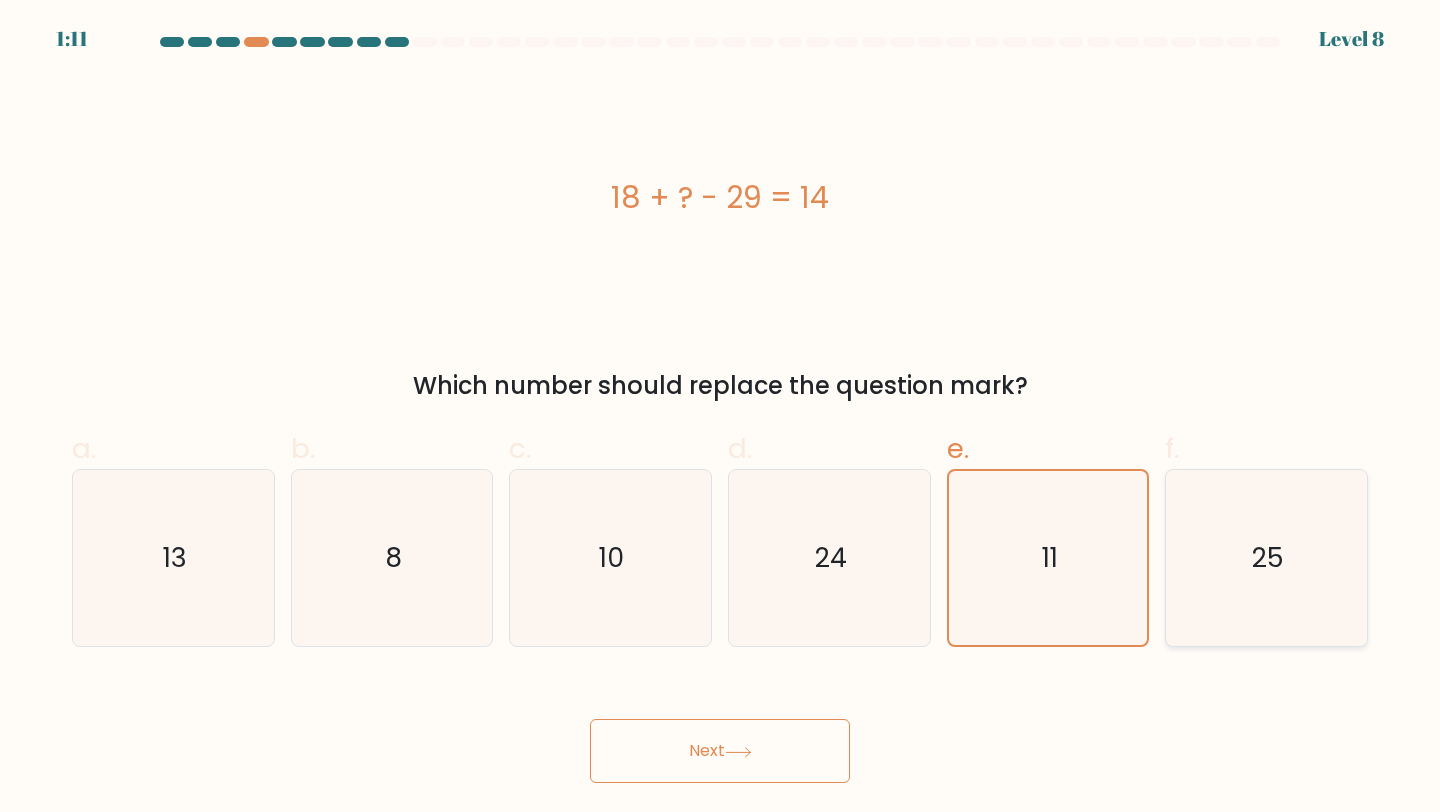 click on "25" at bounding box center [1266, 558] 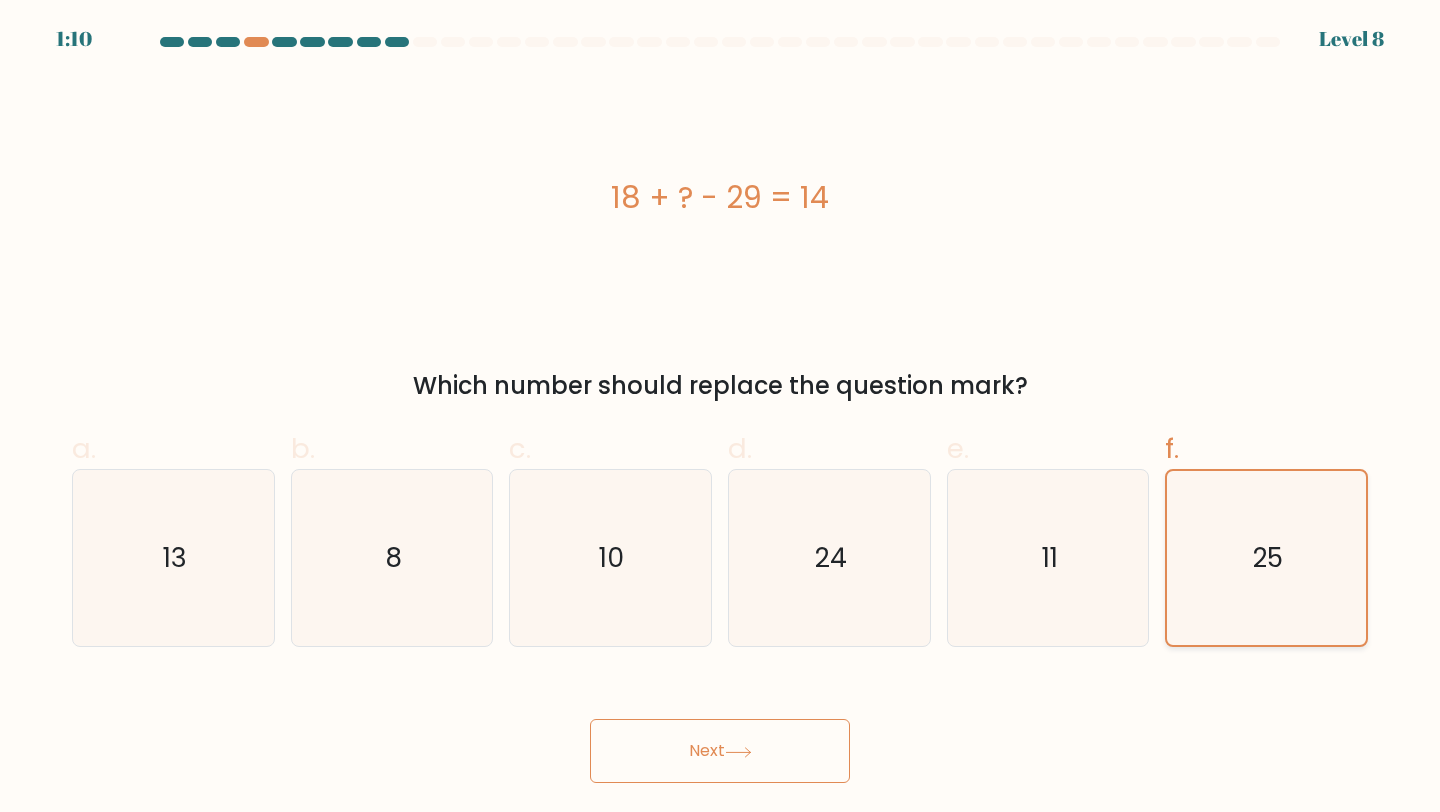 click on "25" 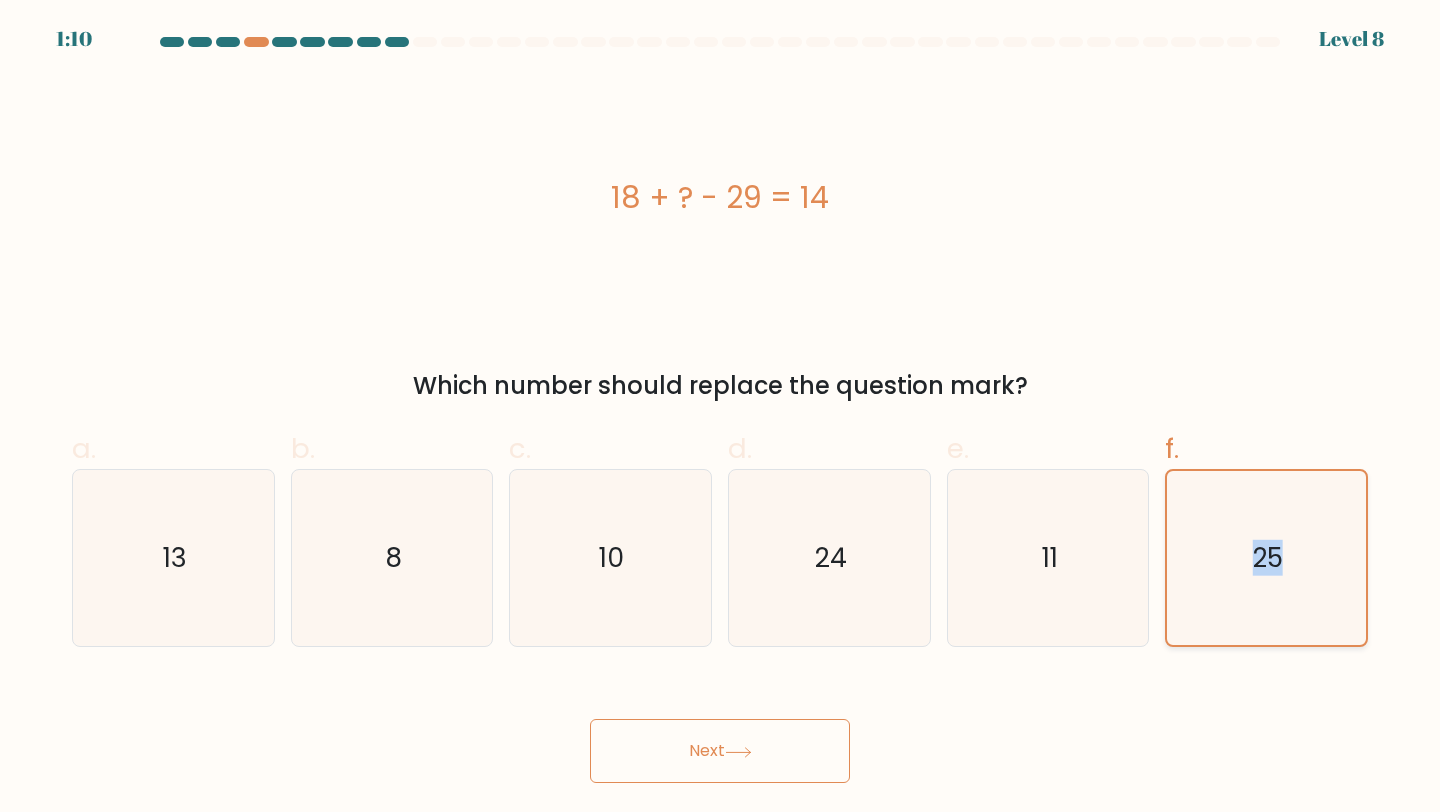 click on "25" 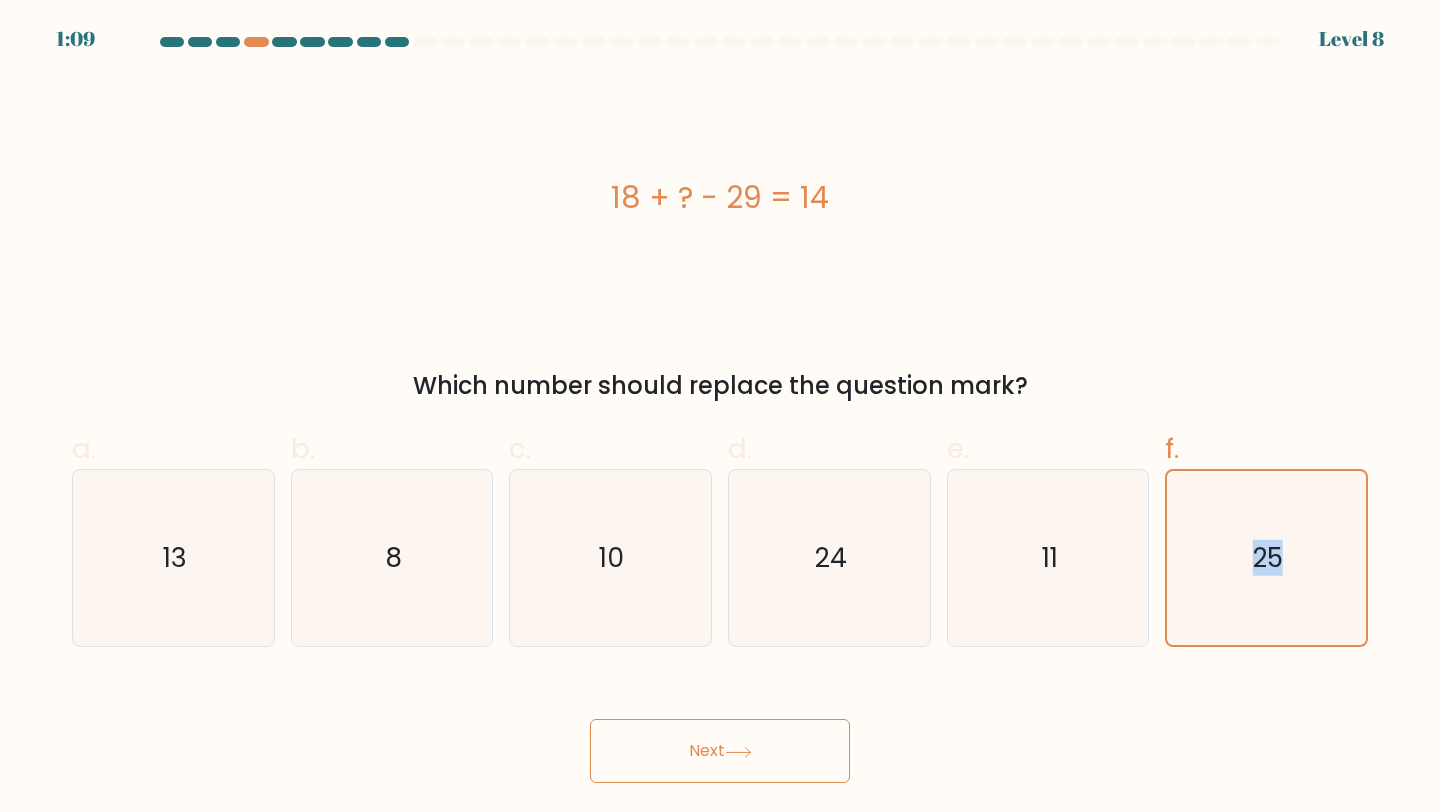 click on "Next" at bounding box center [720, 751] 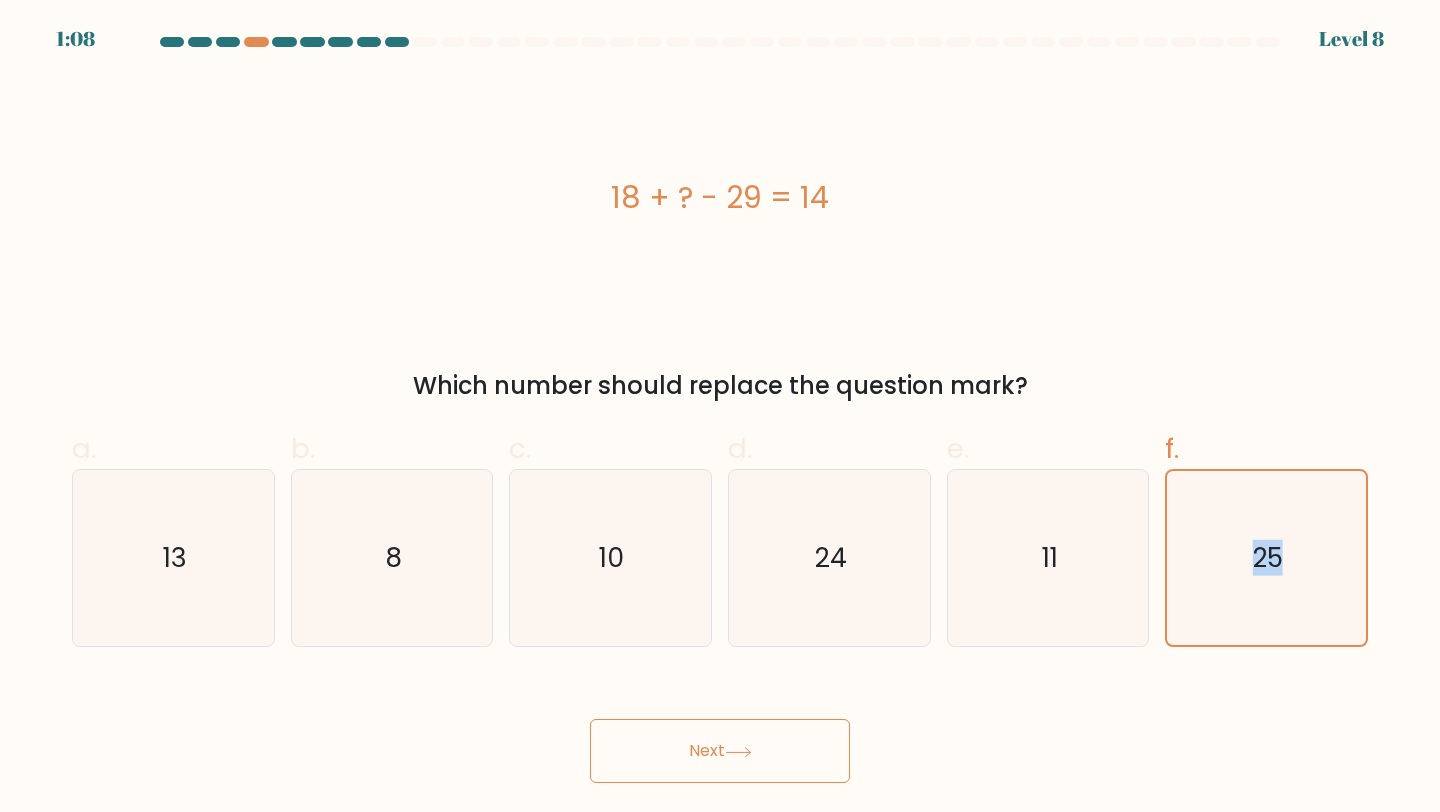 click on "Next" at bounding box center [720, 751] 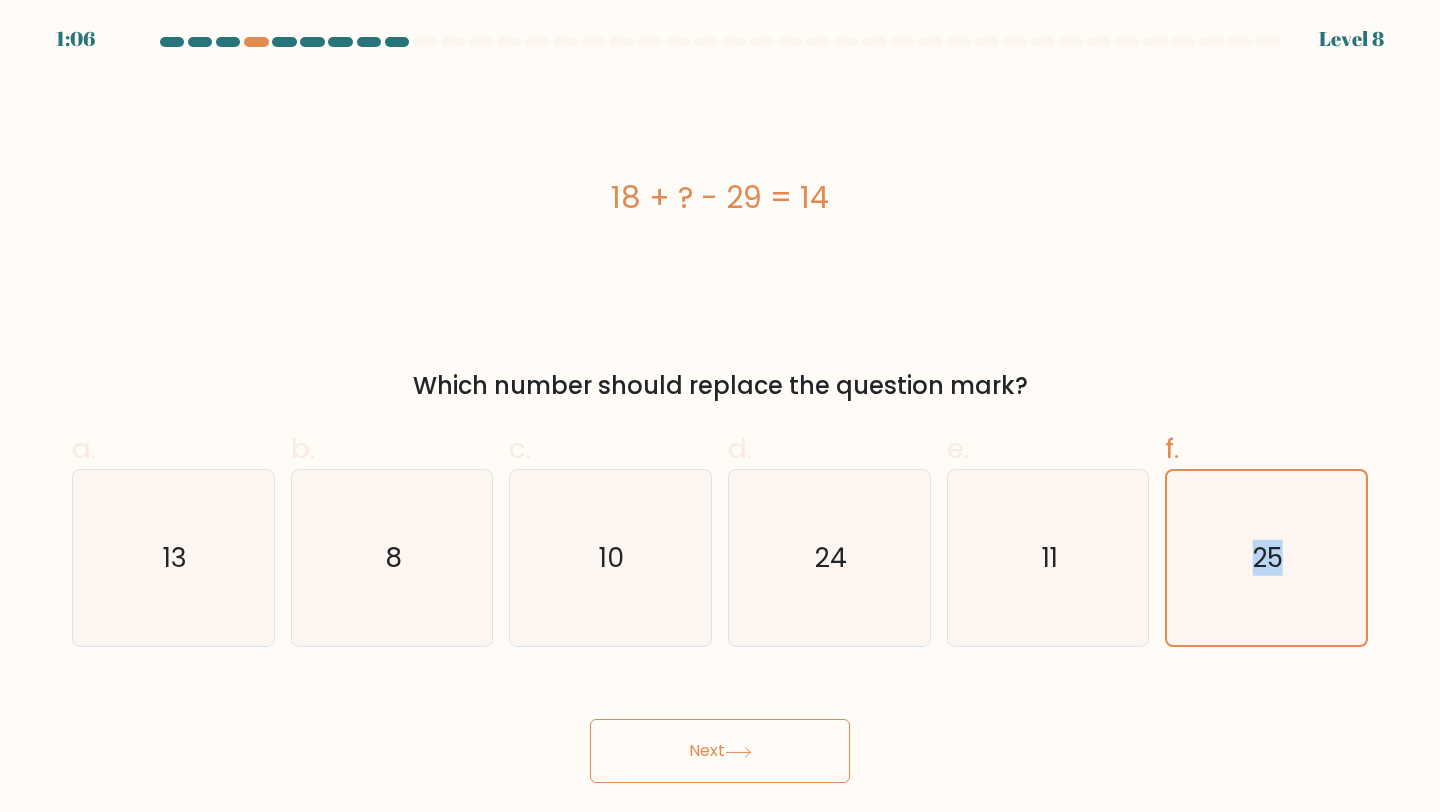click on "Next" at bounding box center [720, 751] 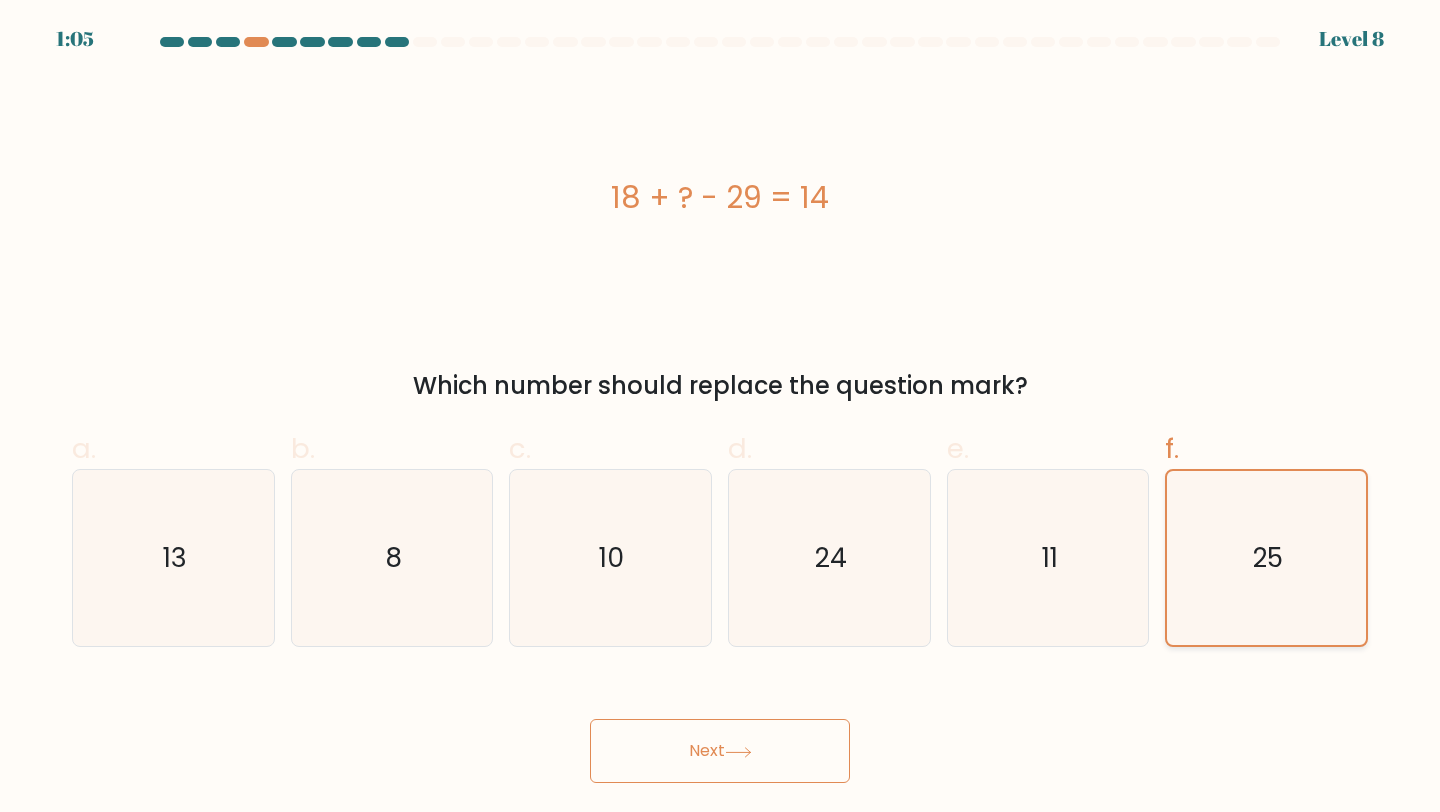 click on "25" 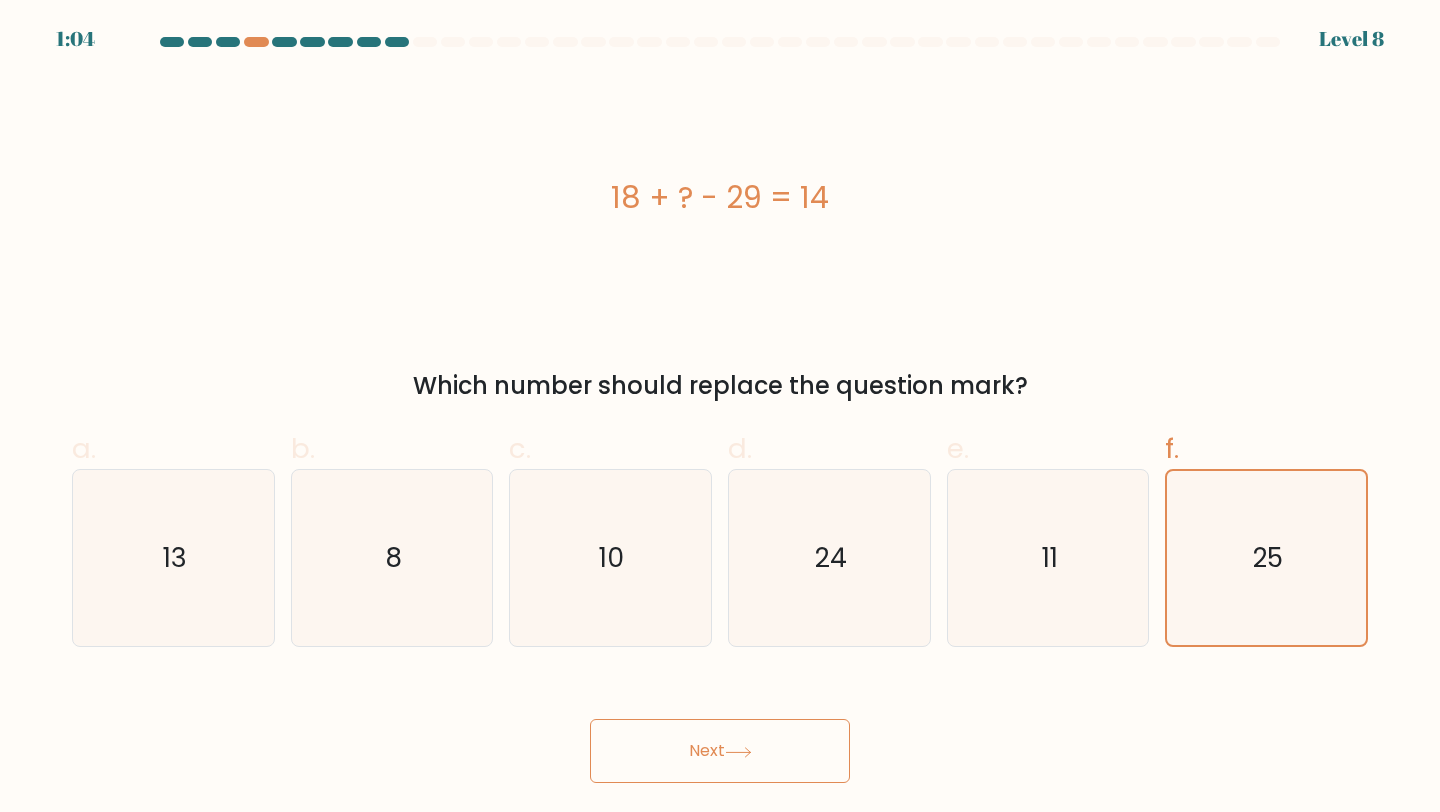 click on "Next" at bounding box center [720, 751] 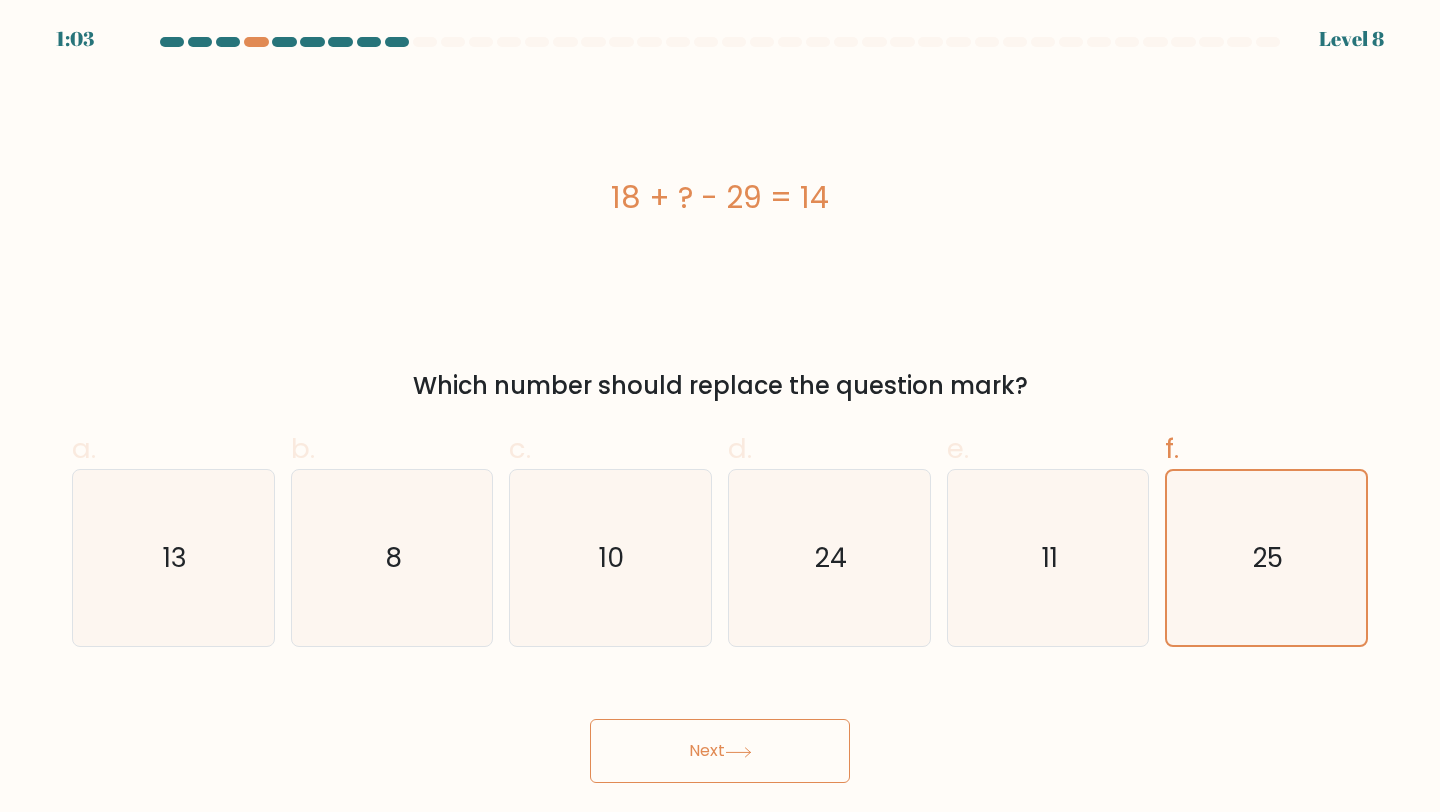 click on "Next" at bounding box center (720, 751) 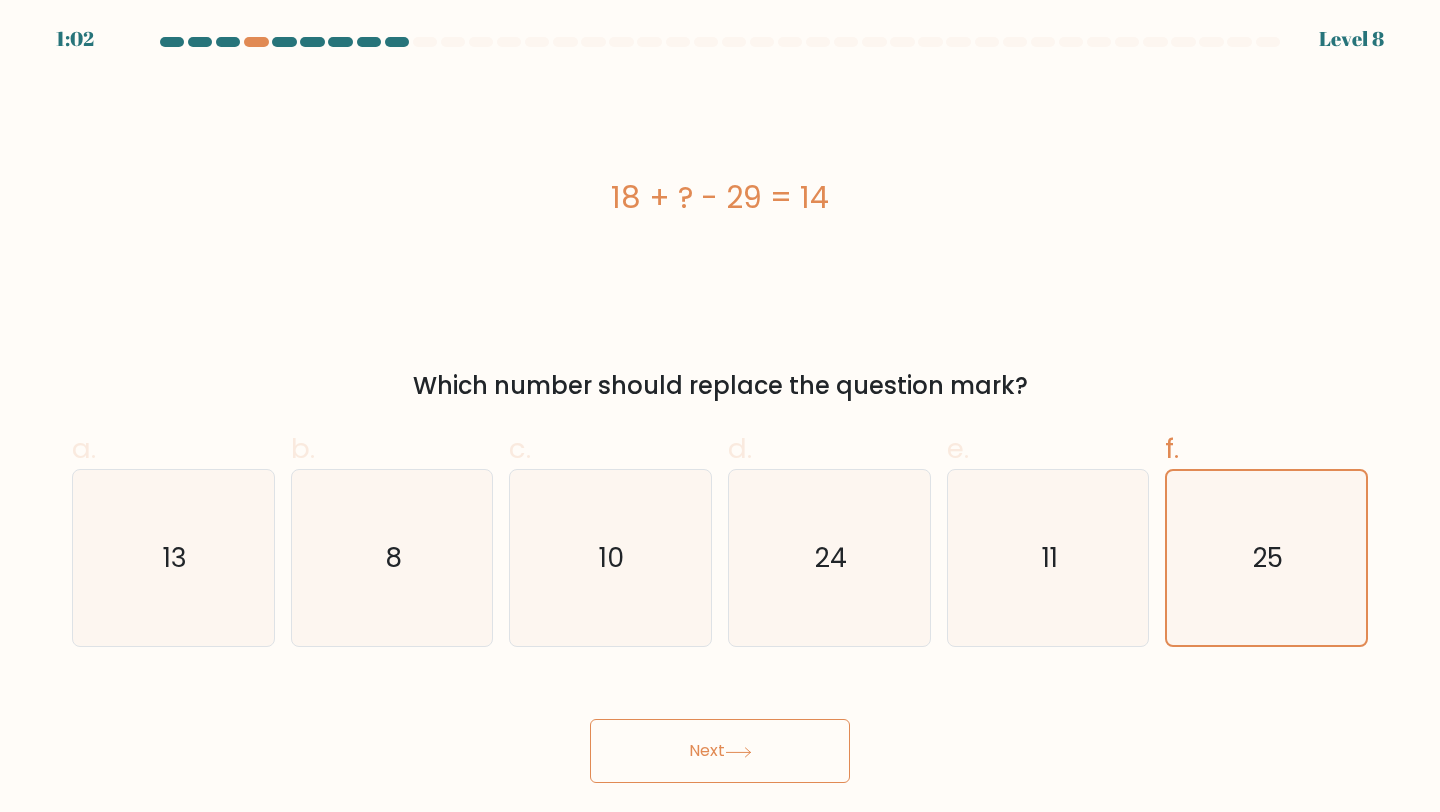 click at bounding box center [425, 42] 